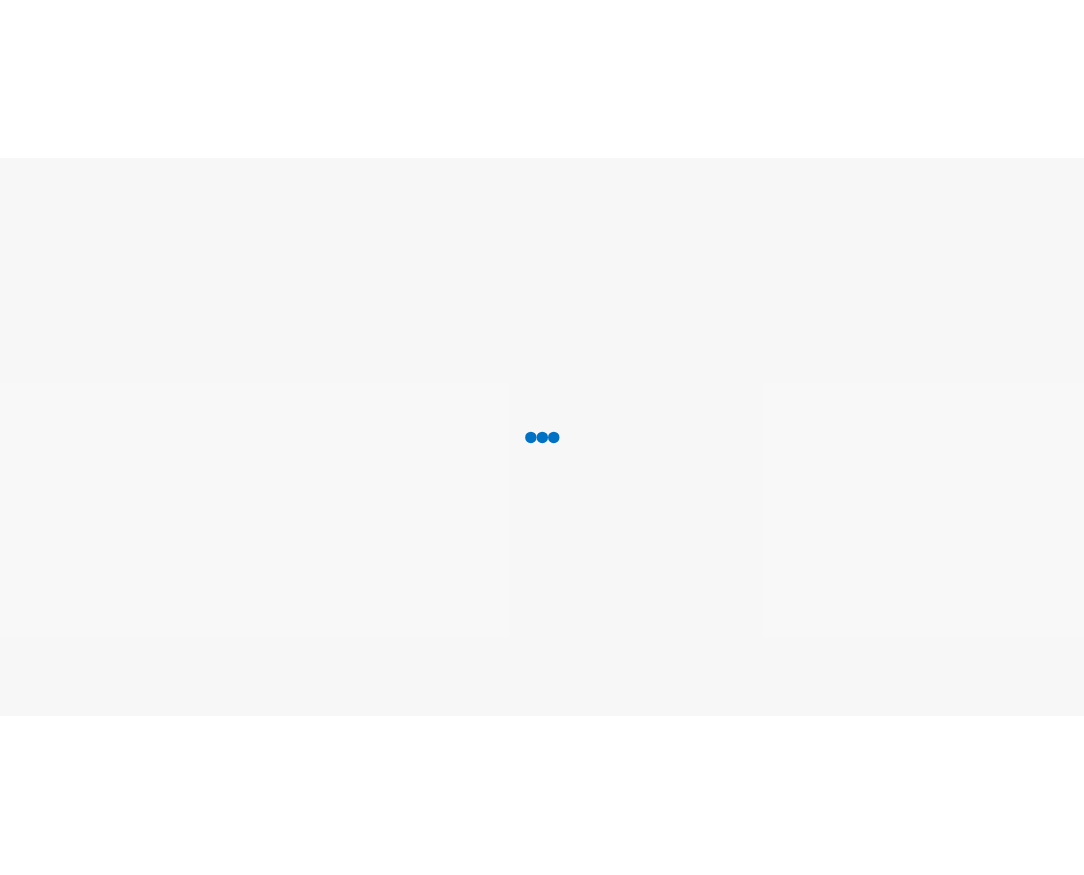 scroll, scrollTop: 0, scrollLeft: 0, axis: both 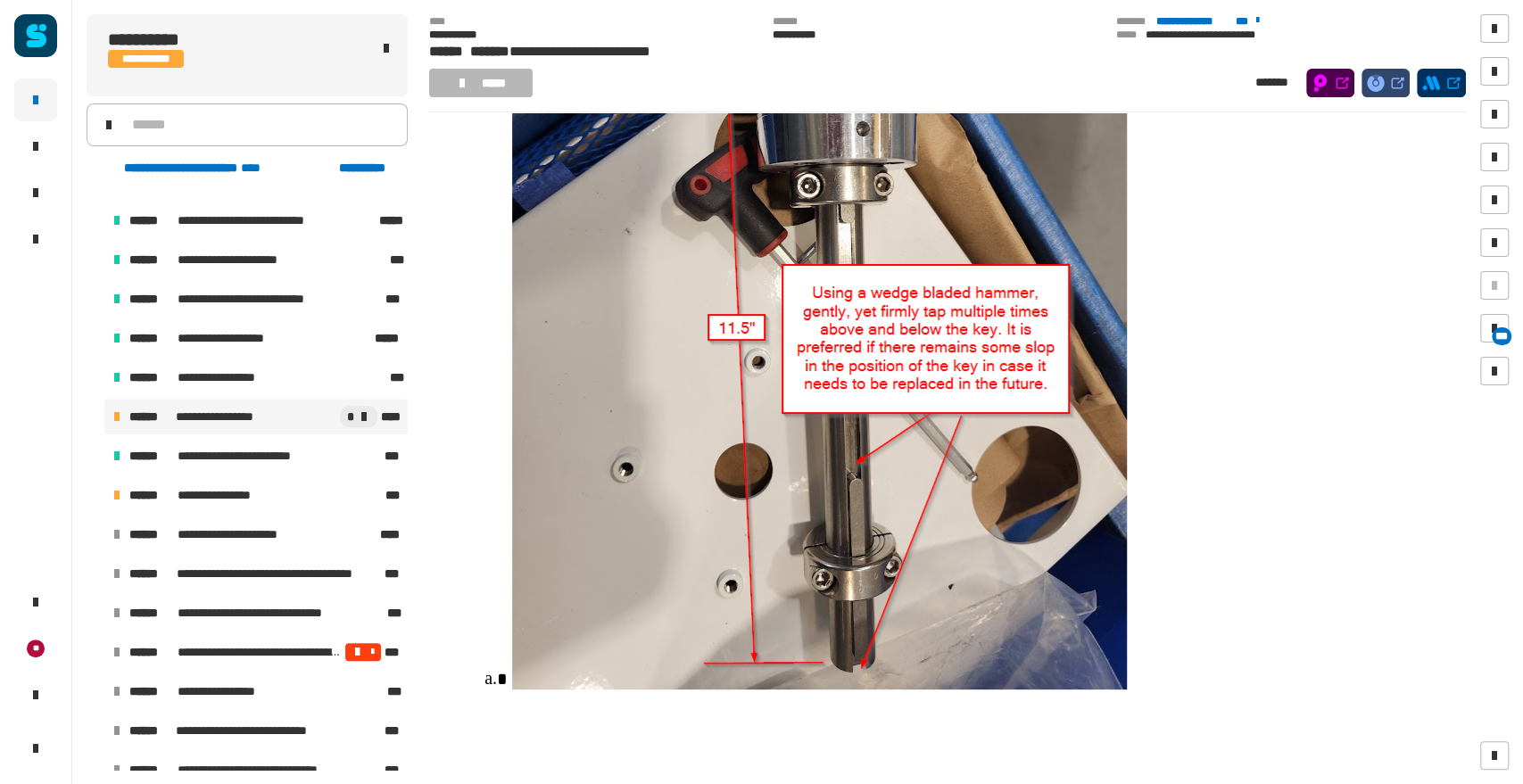 click on "**********" at bounding box center (216, 417) 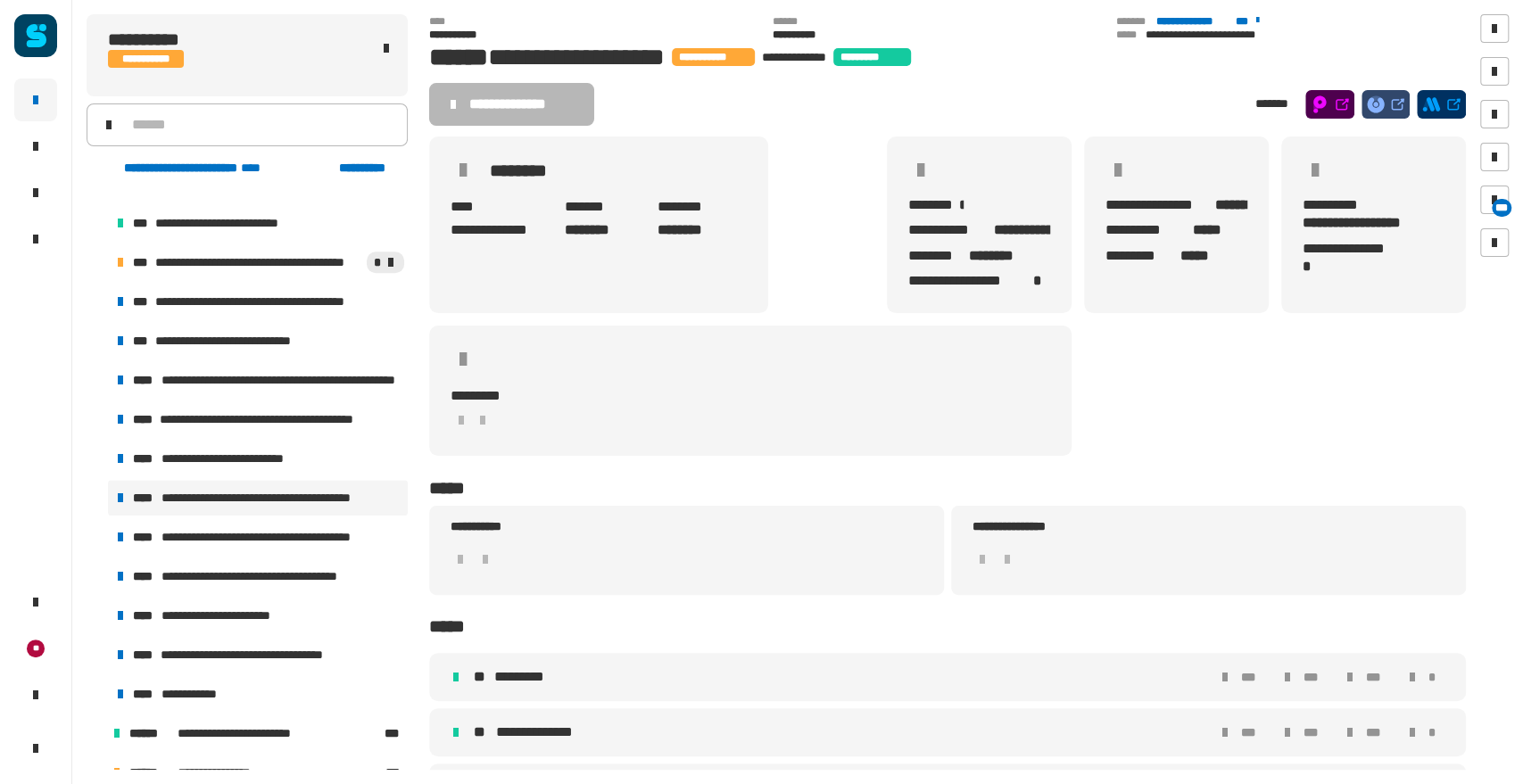 scroll, scrollTop: 1189, scrollLeft: 0, axis: vertical 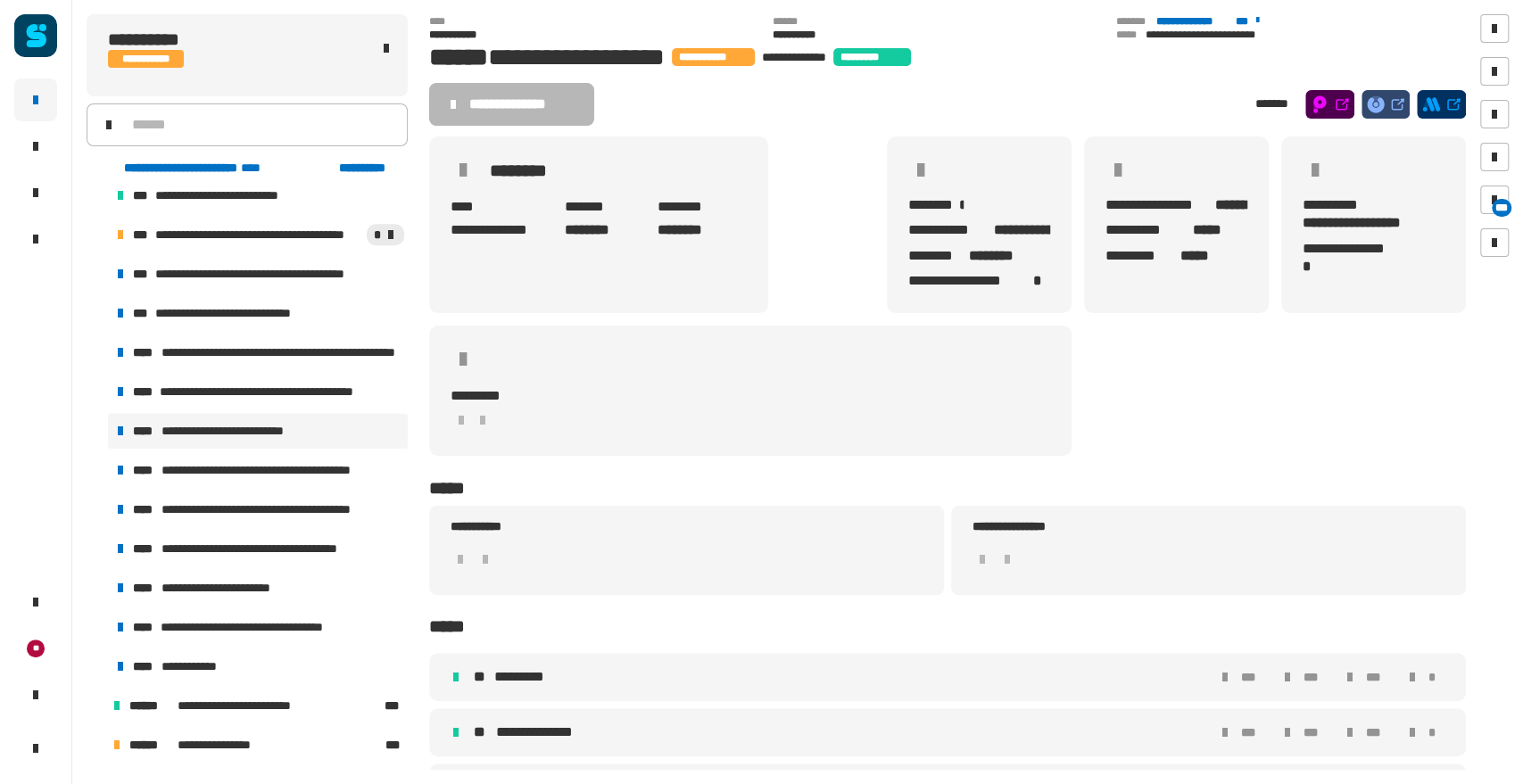 click on "**********" at bounding box center (258, 431) 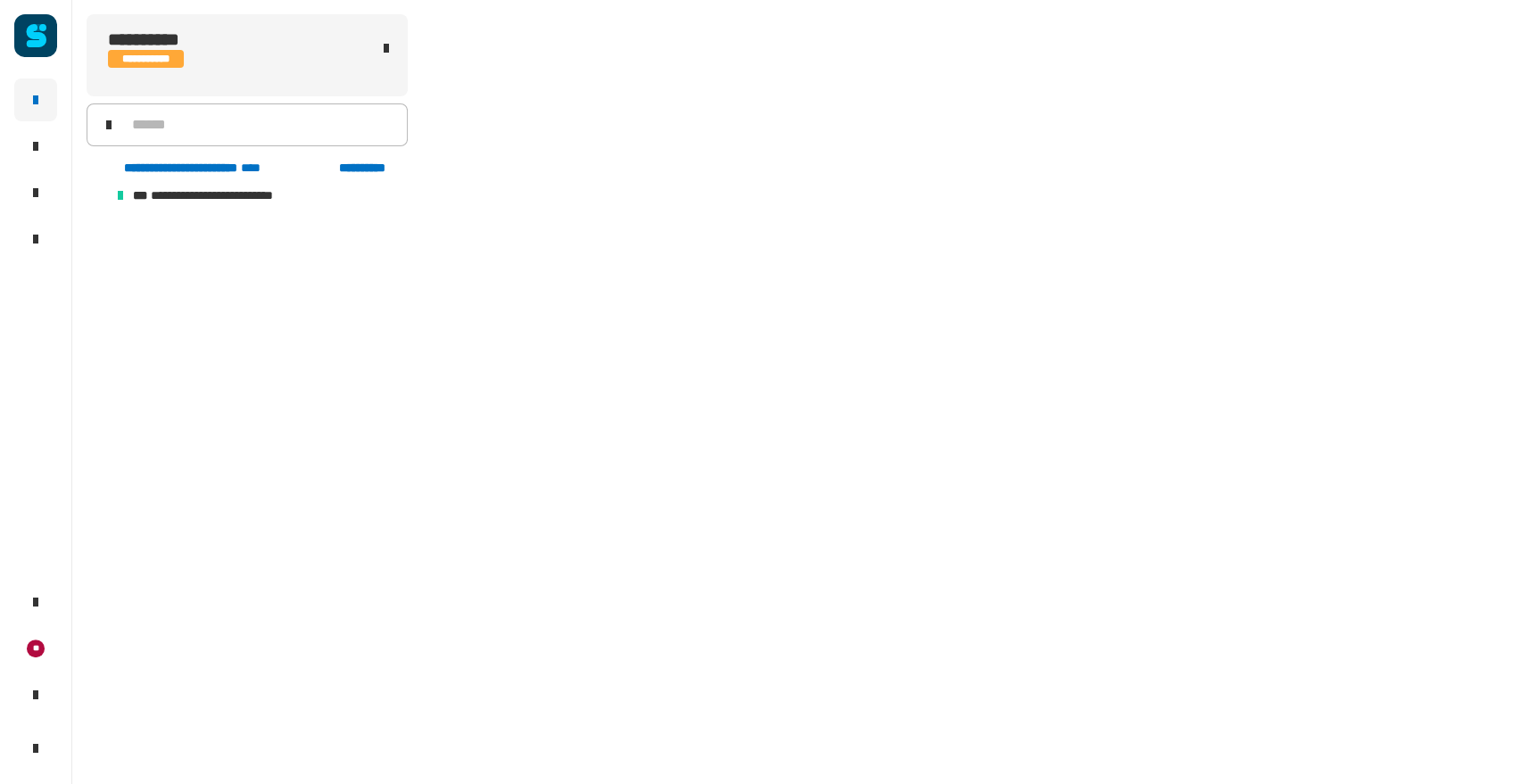scroll, scrollTop: 1142, scrollLeft: 0, axis: vertical 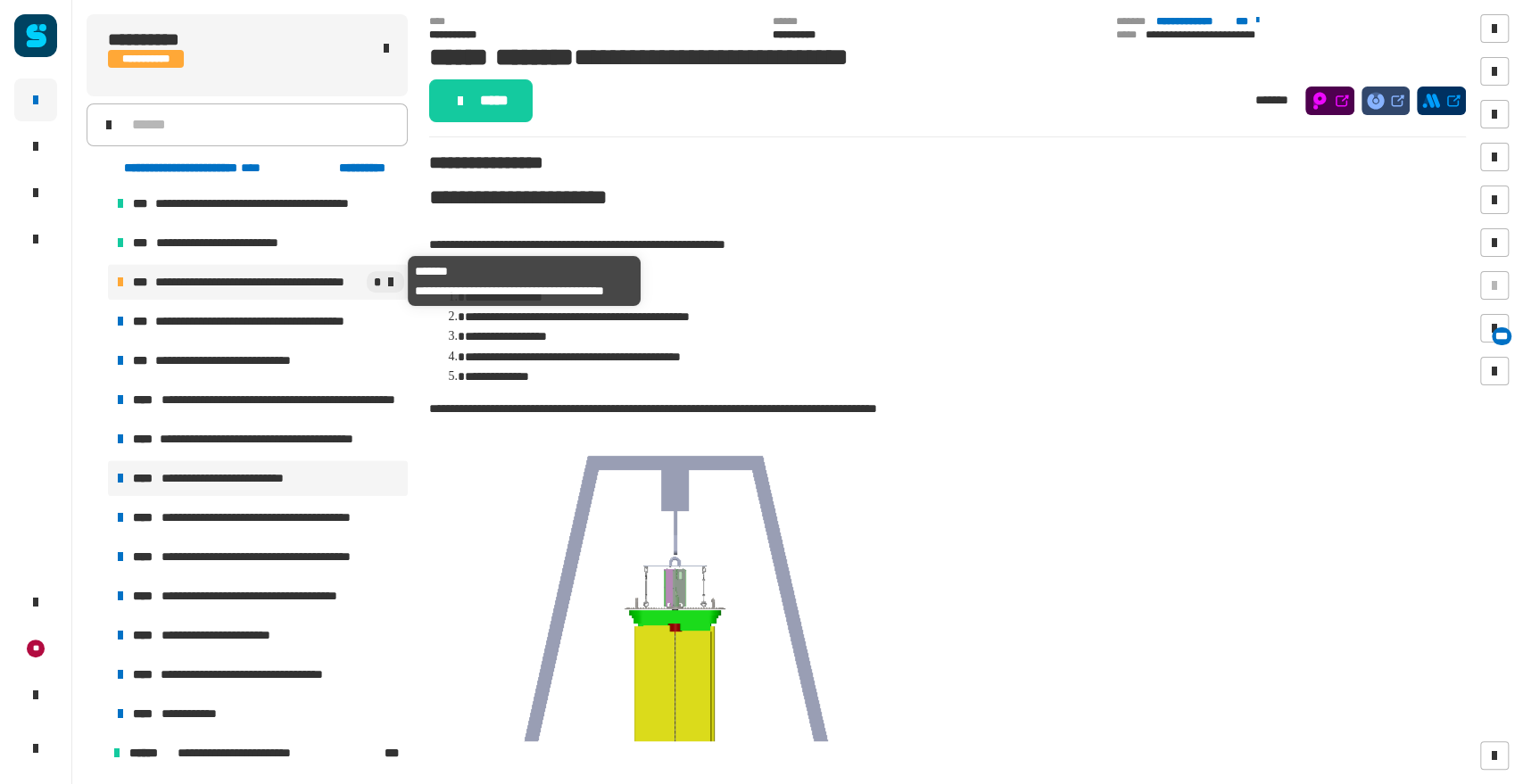 click on "**********" at bounding box center [259, 282] 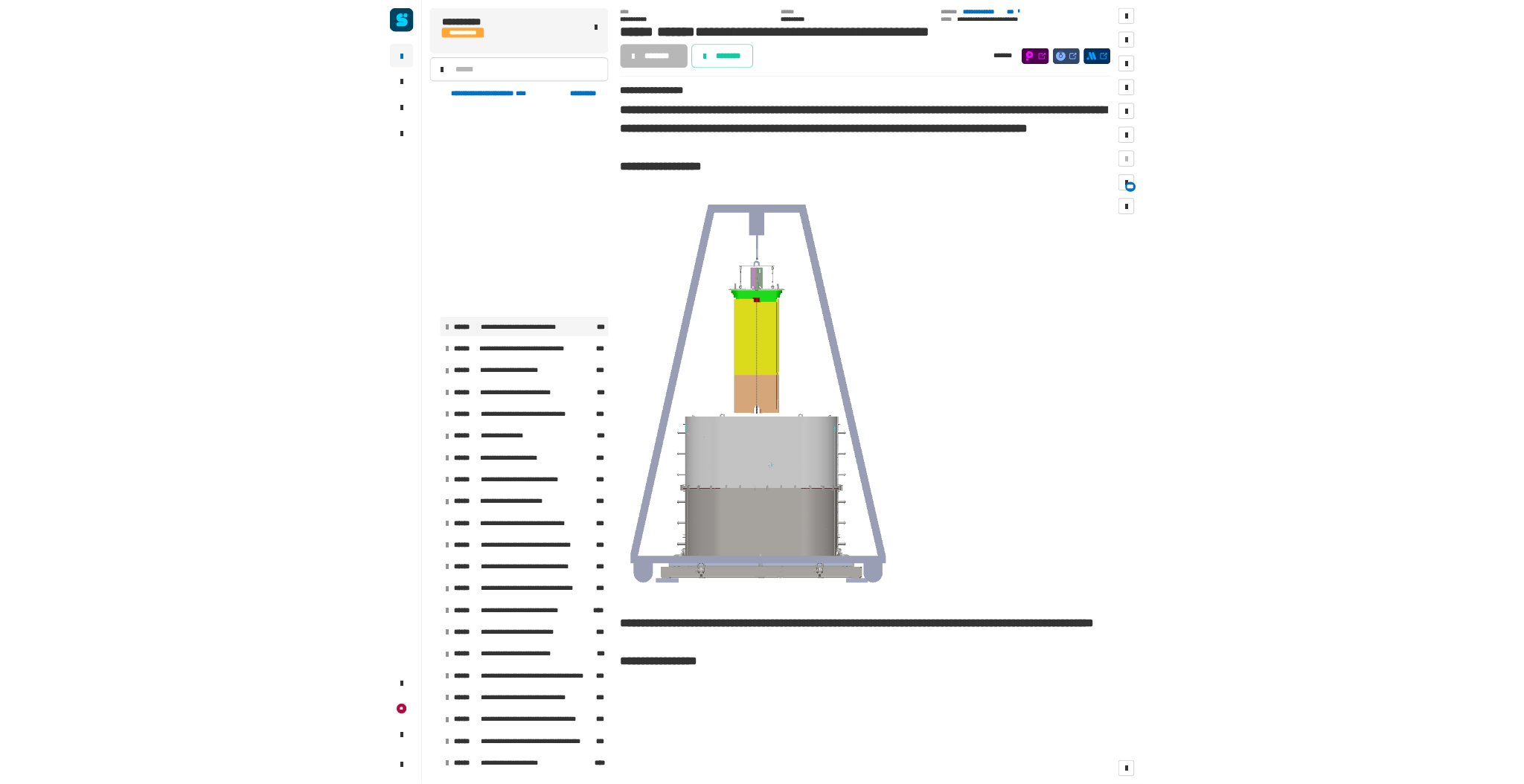 scroll, scrollTop: 2197, scrollLeft: 0, axis: vertical 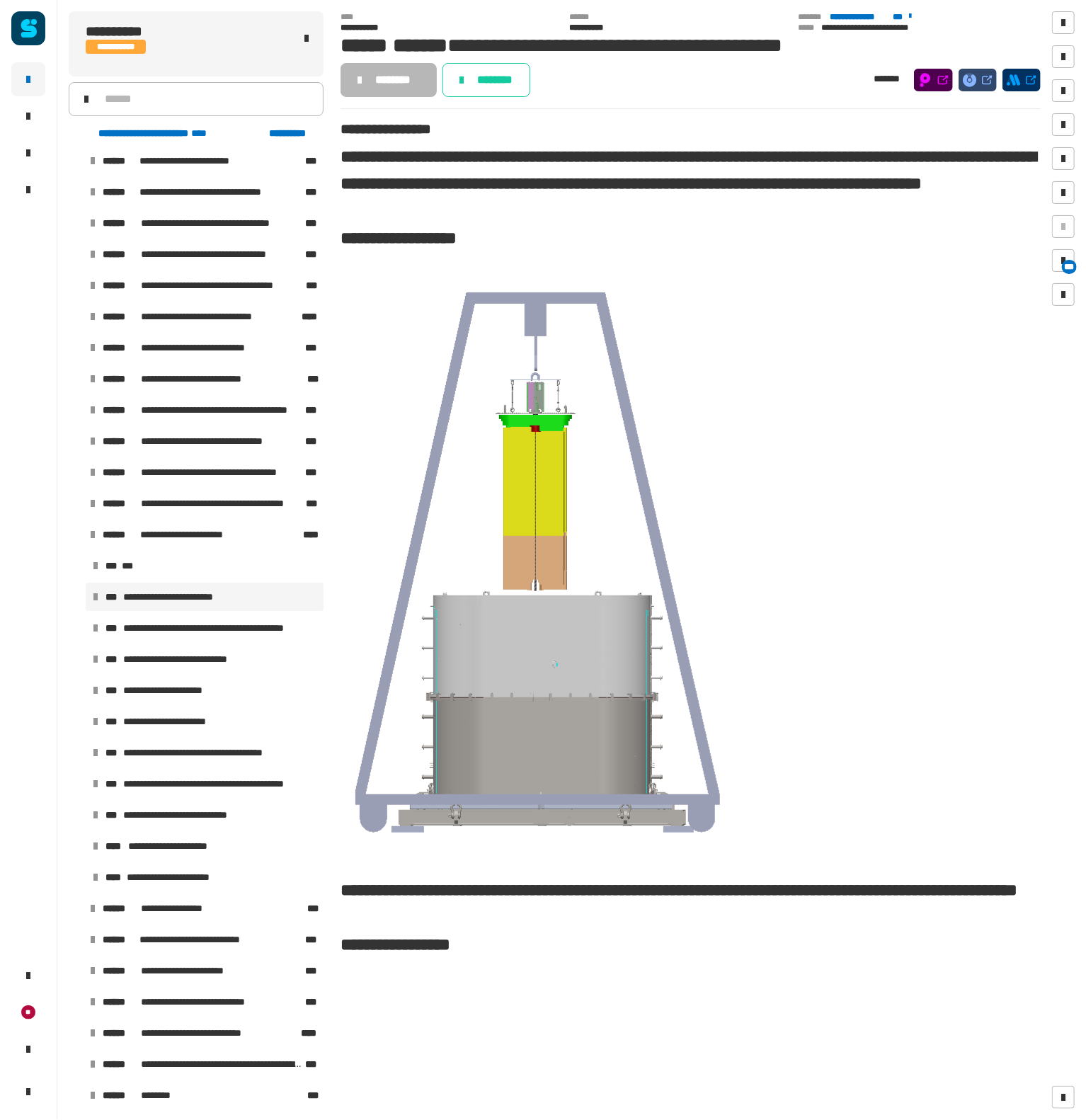 click on "**********" at bounding box center (205, 597) 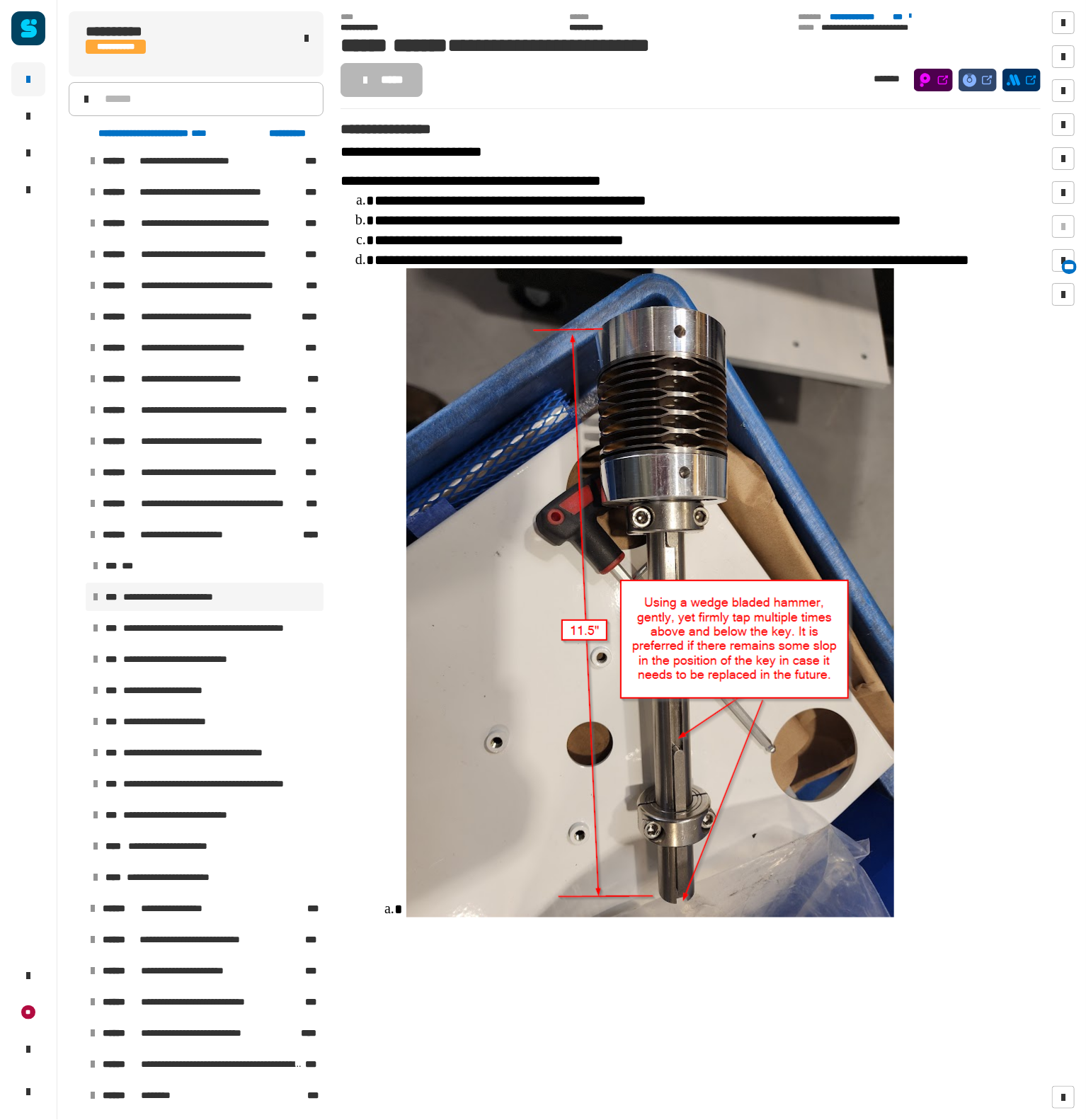 click on "**********" 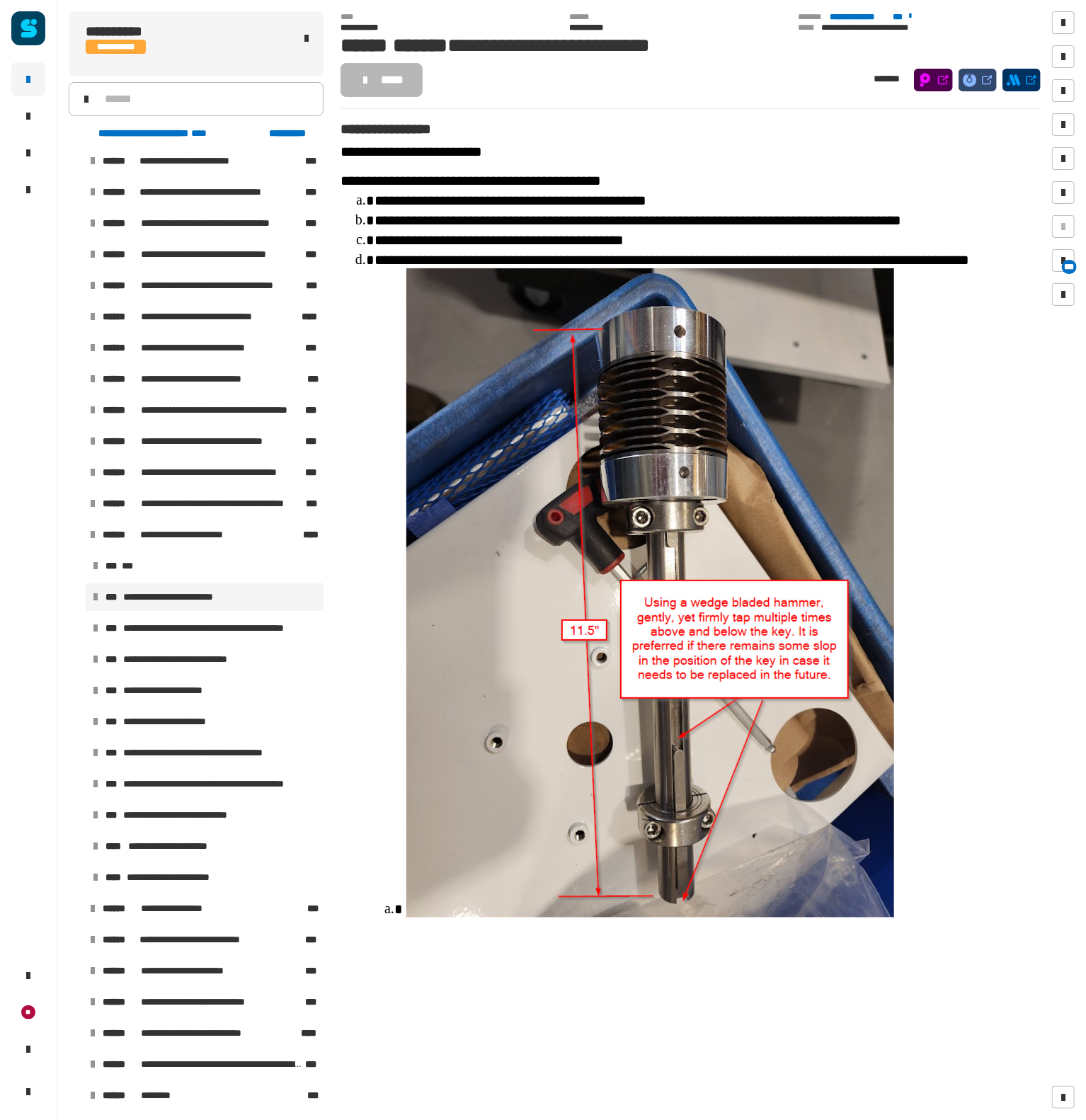 click 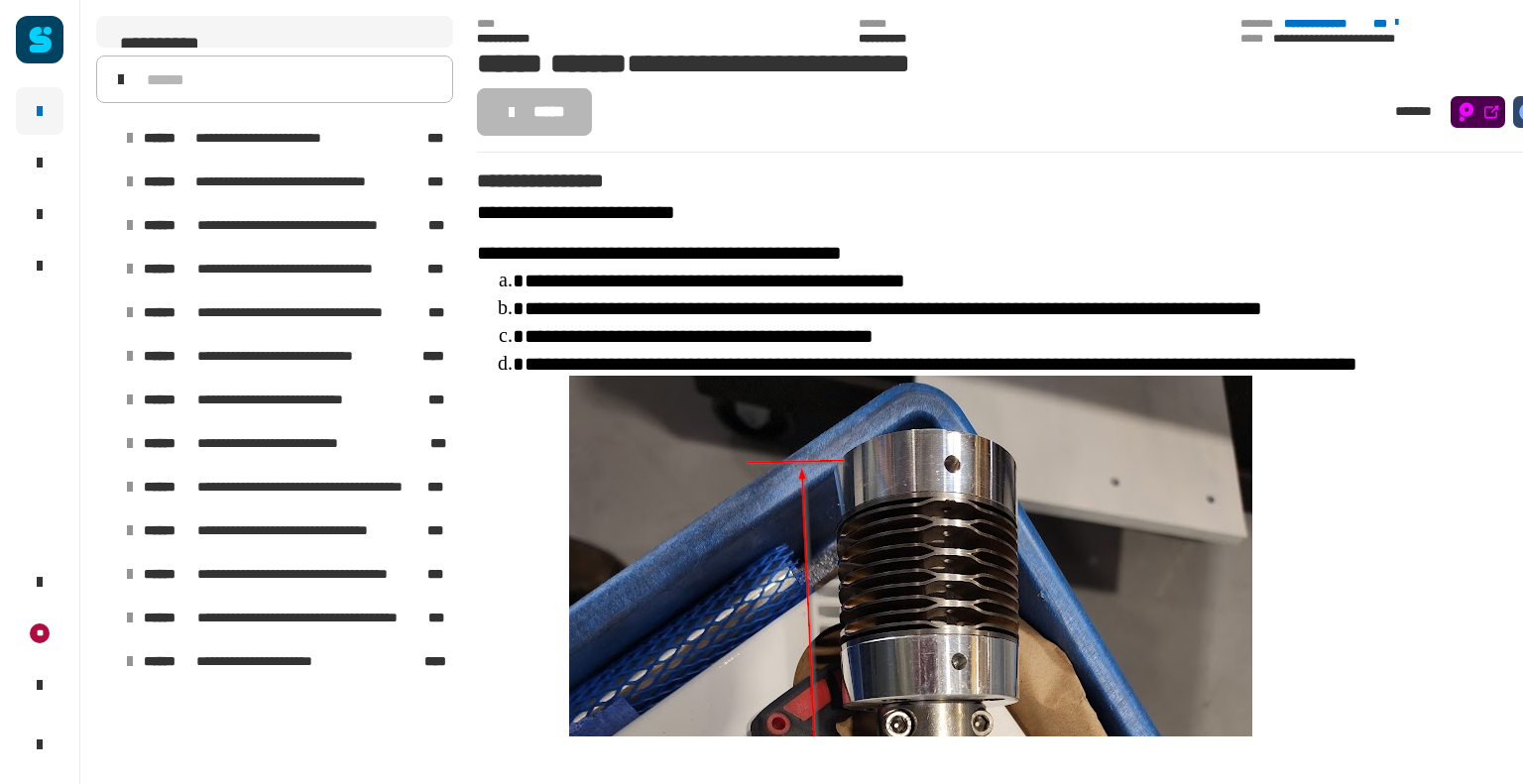 scroll, scrollTop: 2927, scrollLeft: 0, axis: vertical 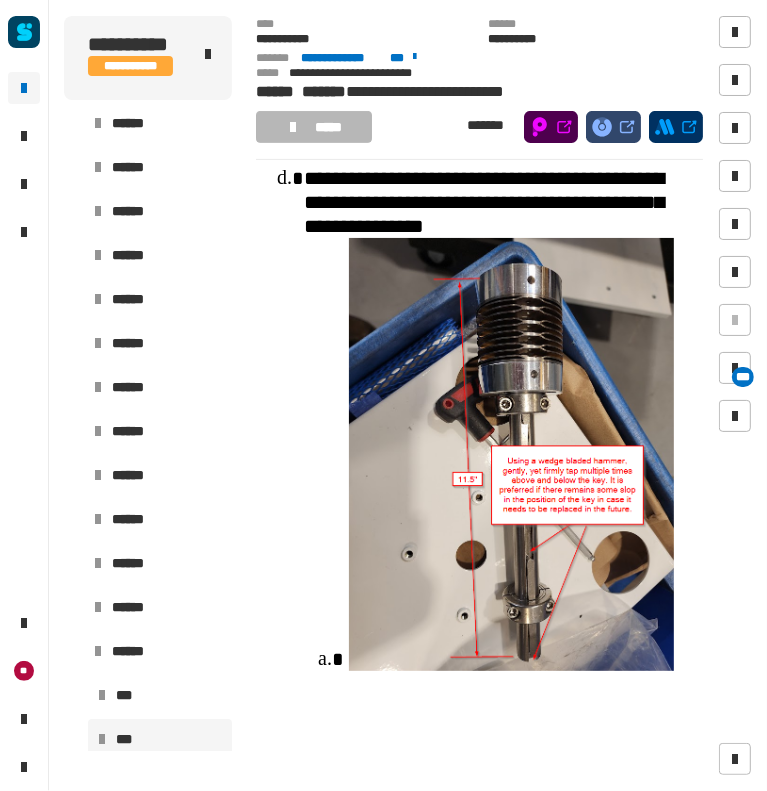 click on "**********" 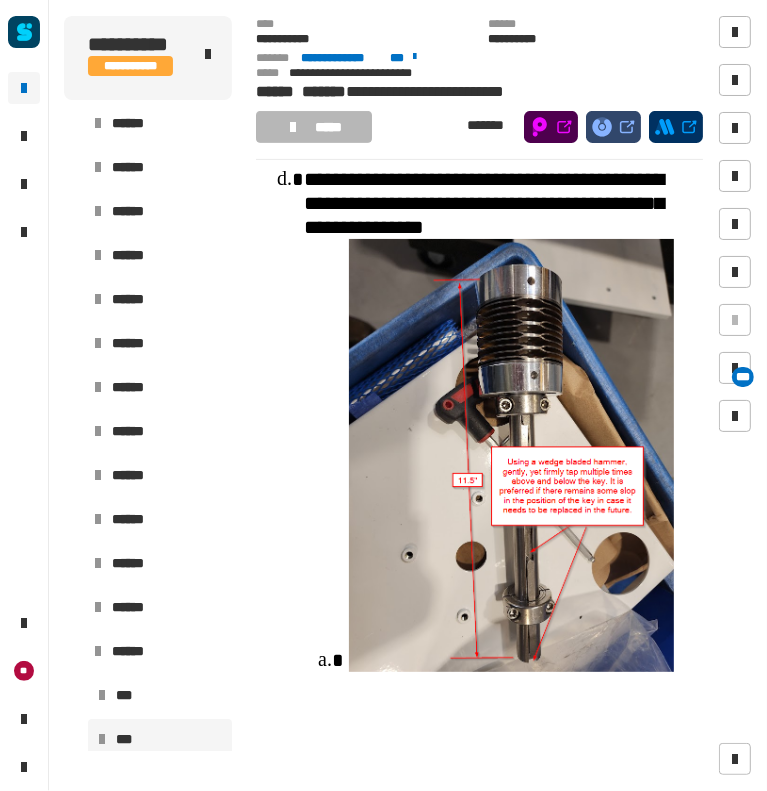 scroll, scrollTop: 268, scrollLeft: 0, axis: vertical 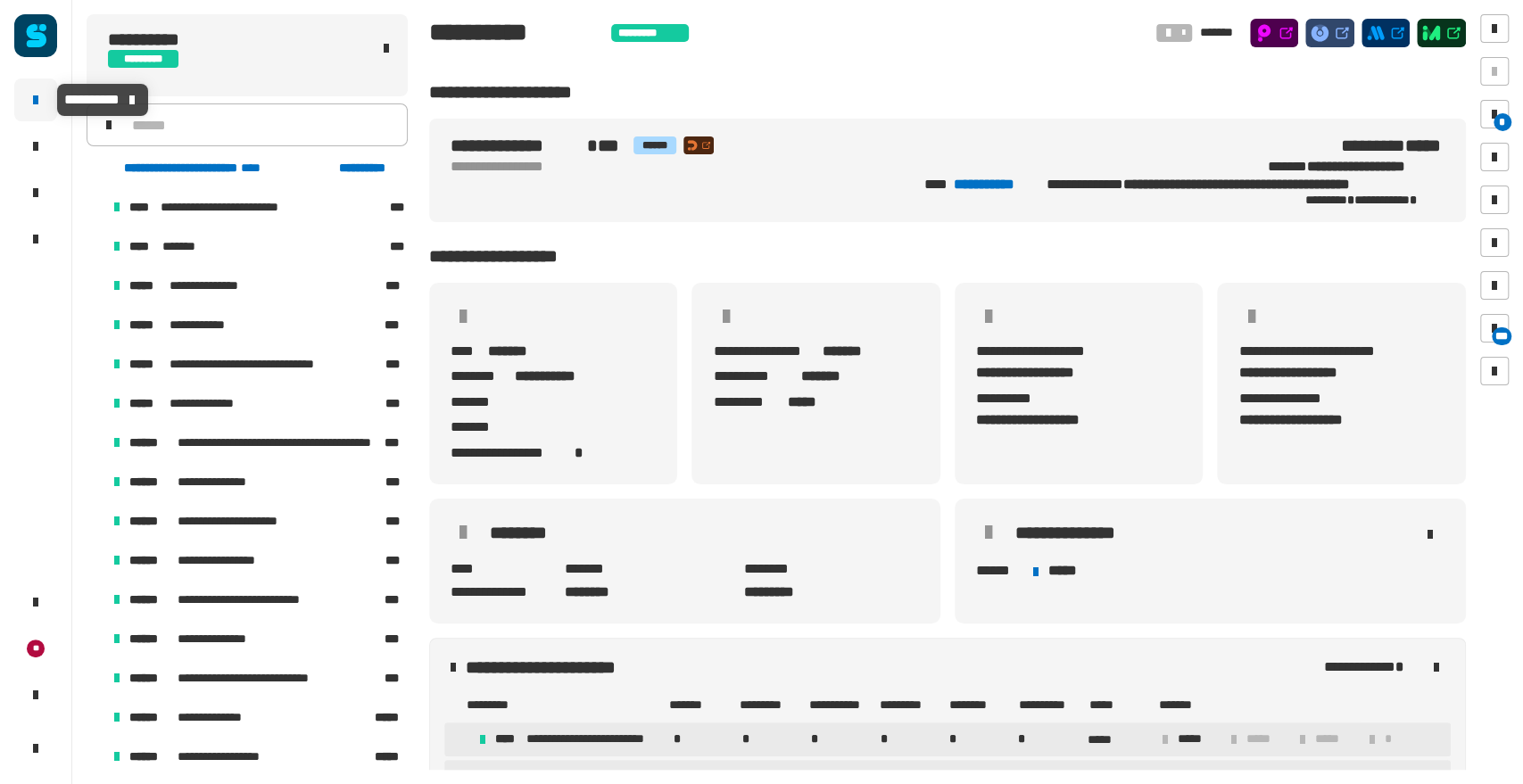click 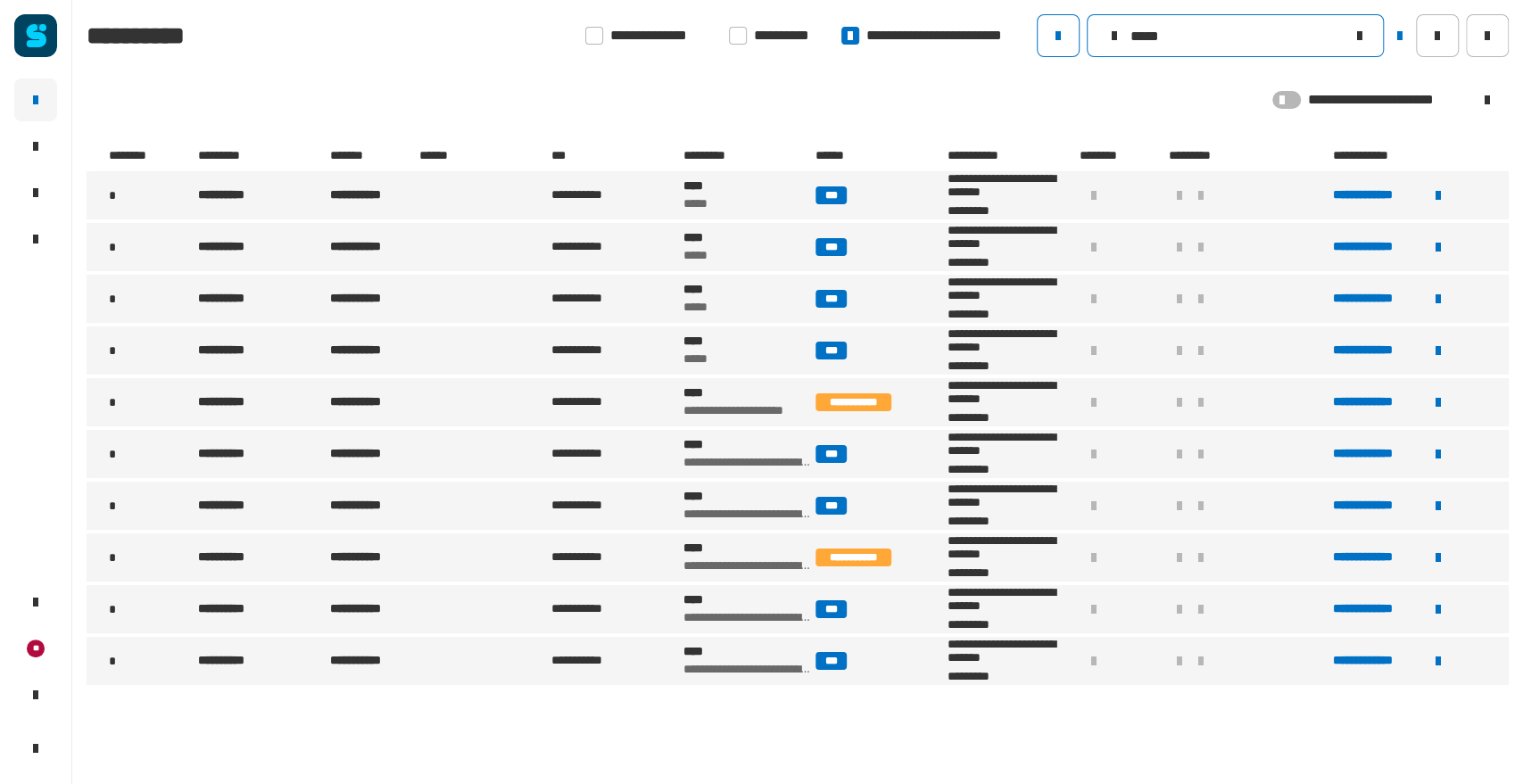 drag, startPoint x: 1185, startPoint y: 38, endPoint x: 1091, endPoint y: 33, distance: 94.13288 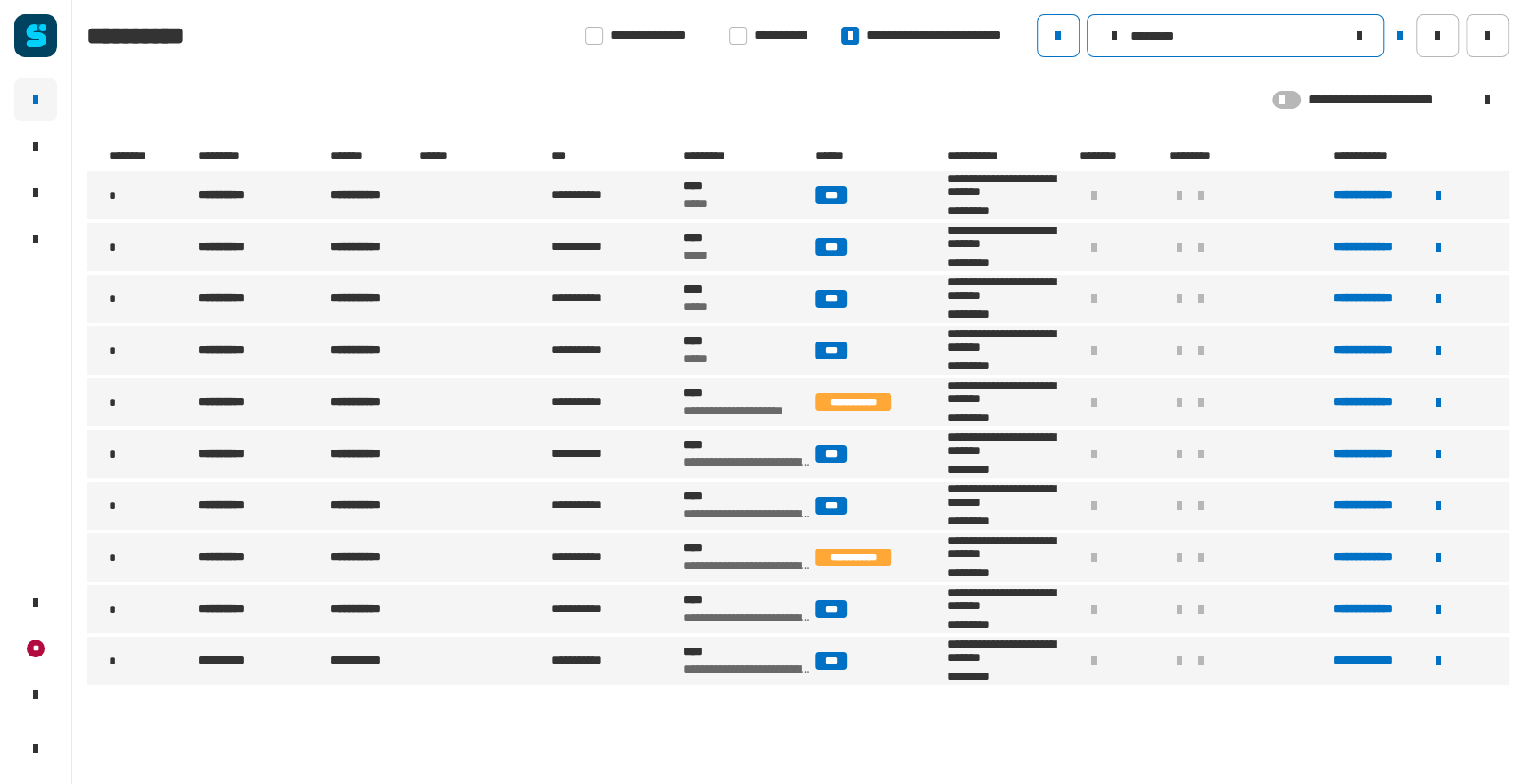 type on "********" 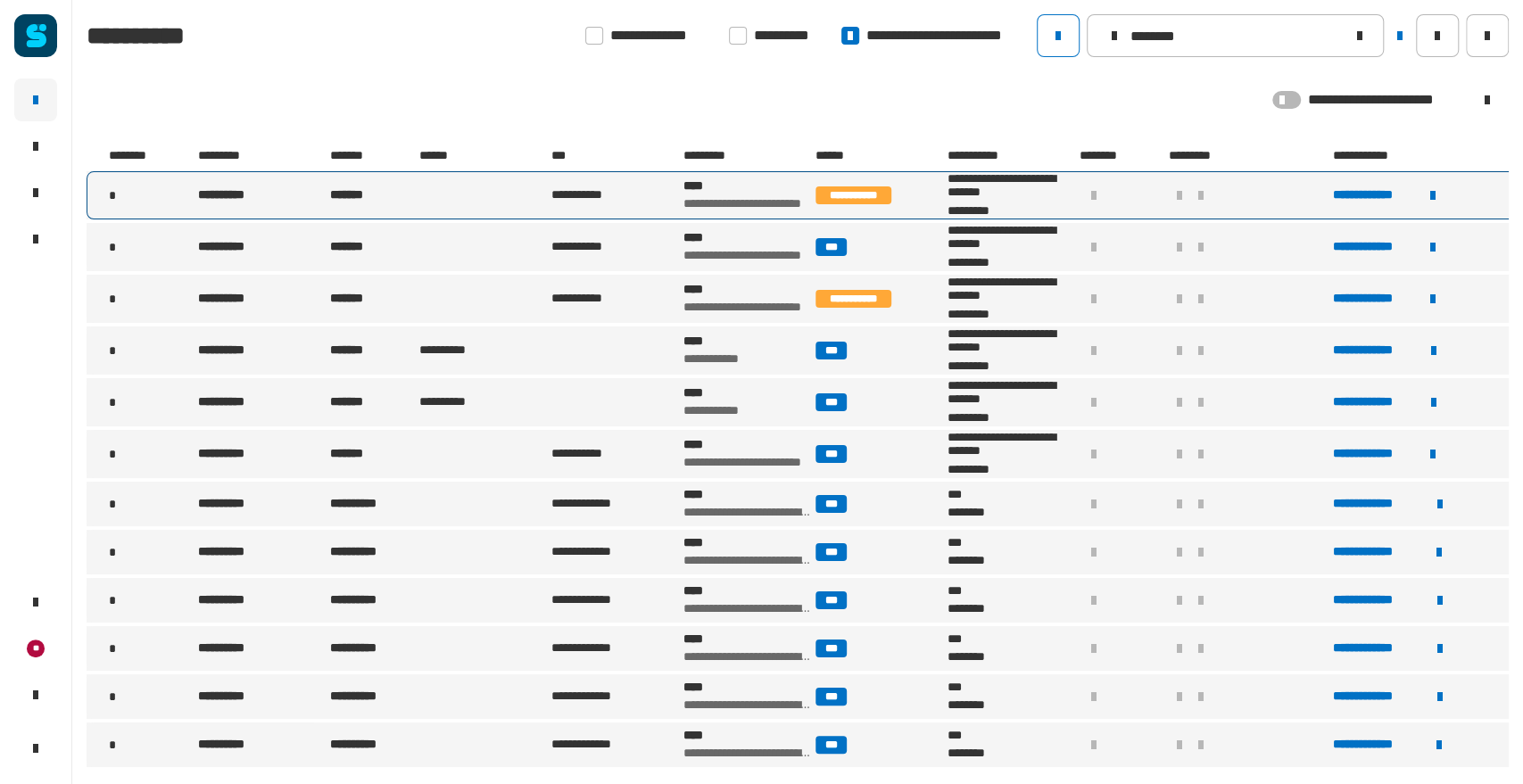 click on "**********" at bounding box center (616, 195) 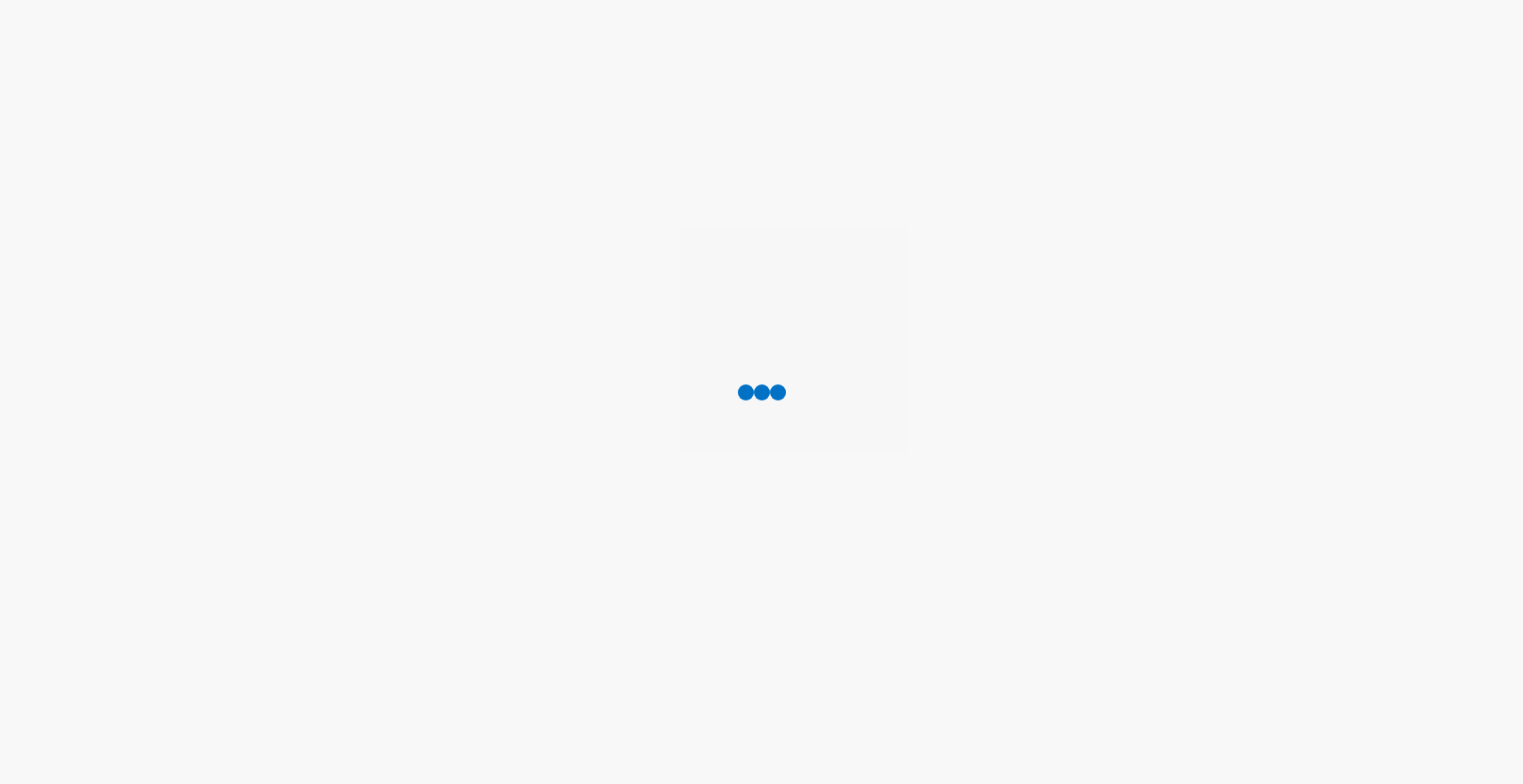scroll, scrollTop: 0, scrollLeft: 0, axis: both 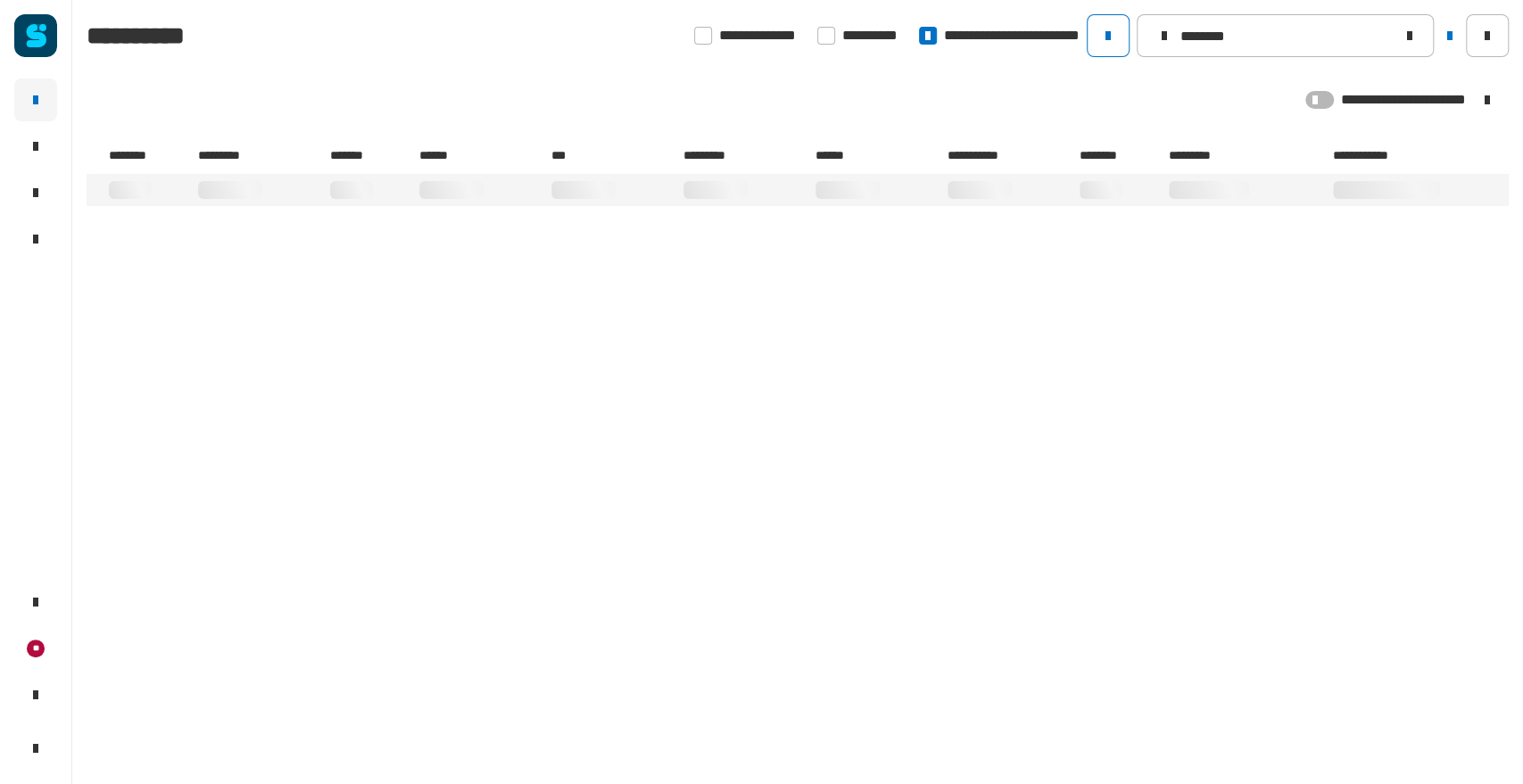 type on "********" 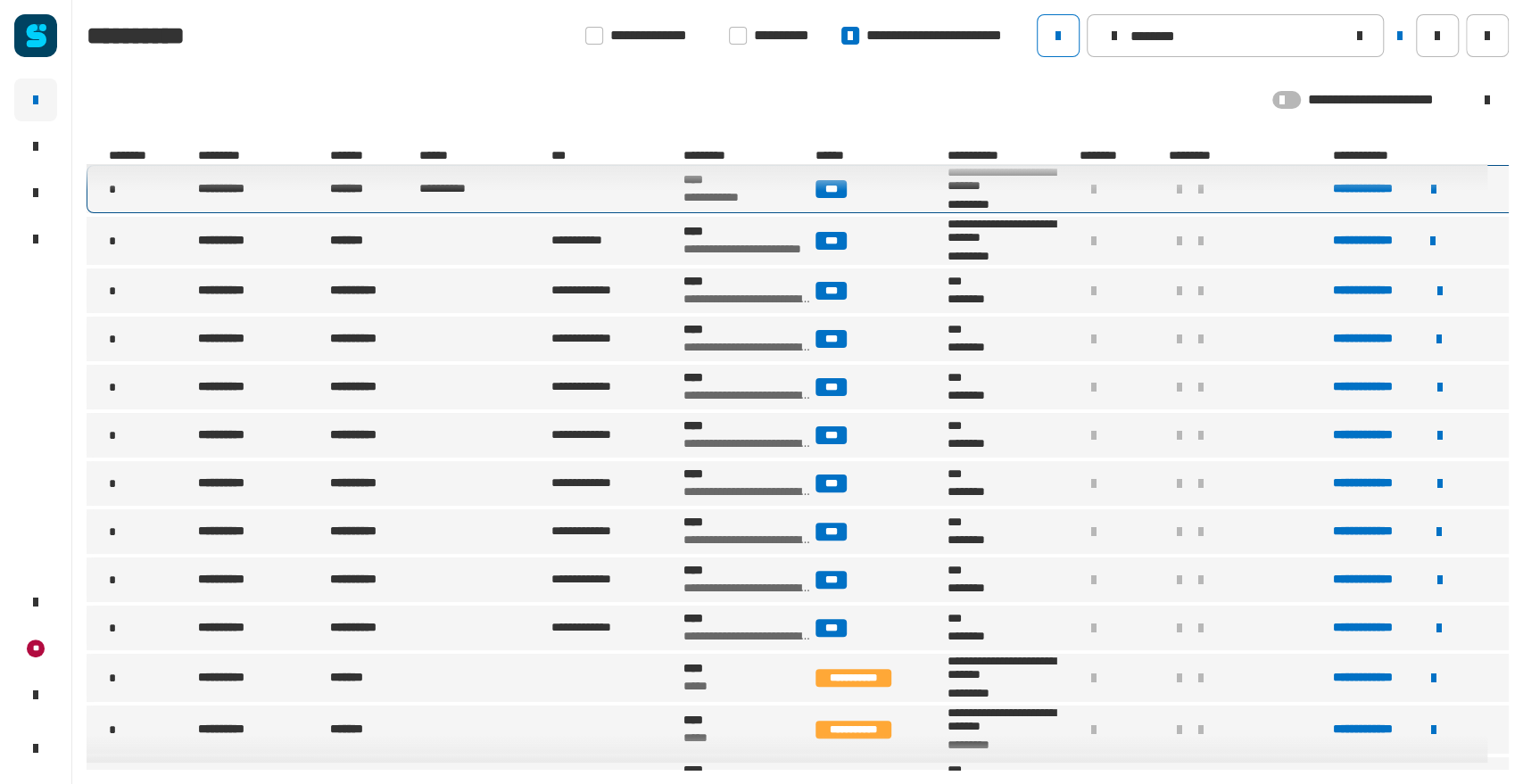 scroll, scrollTop: 503, scrollLeft: 0, axis: vertical 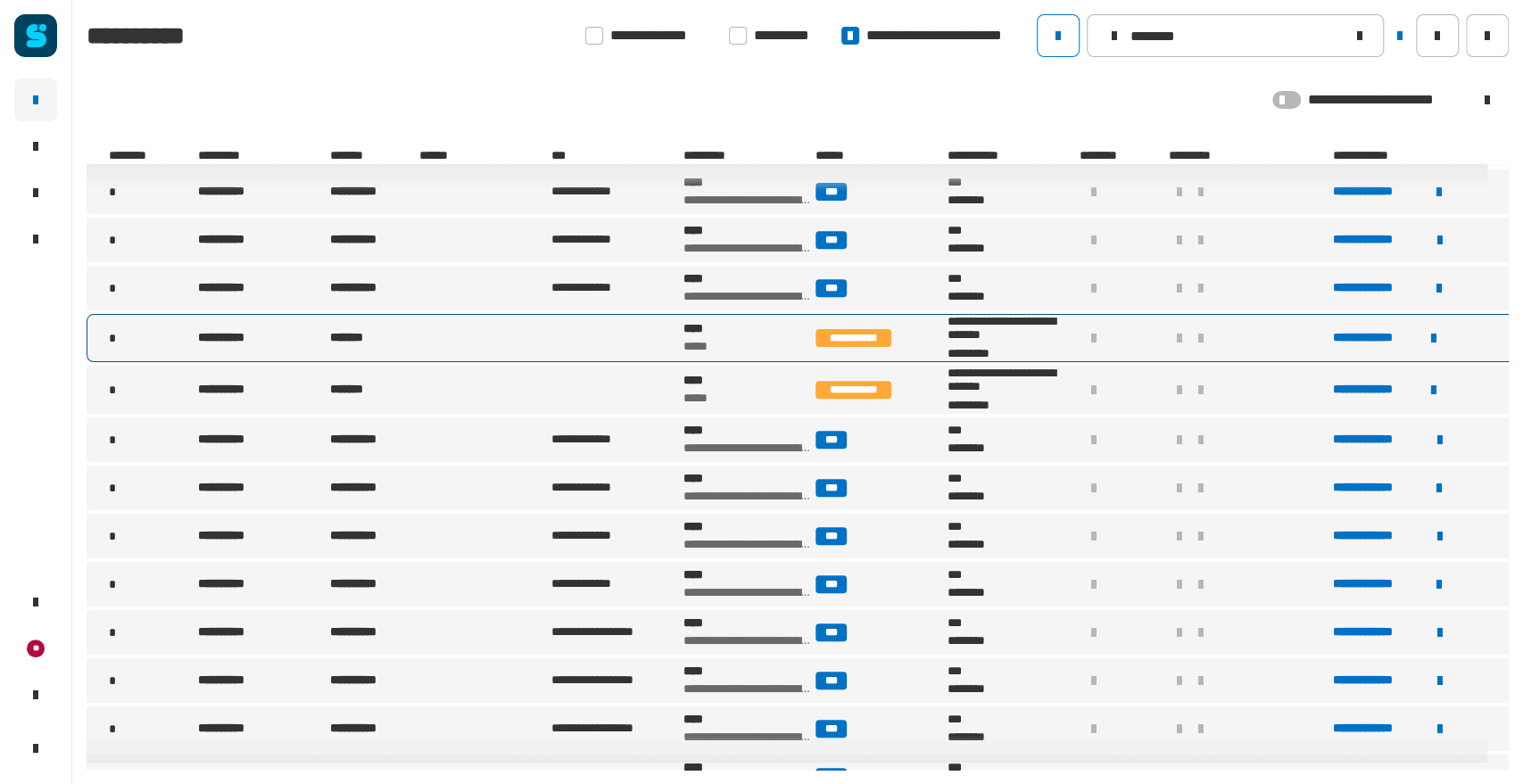 click on "**** *****" at bounding box center [748, 338] 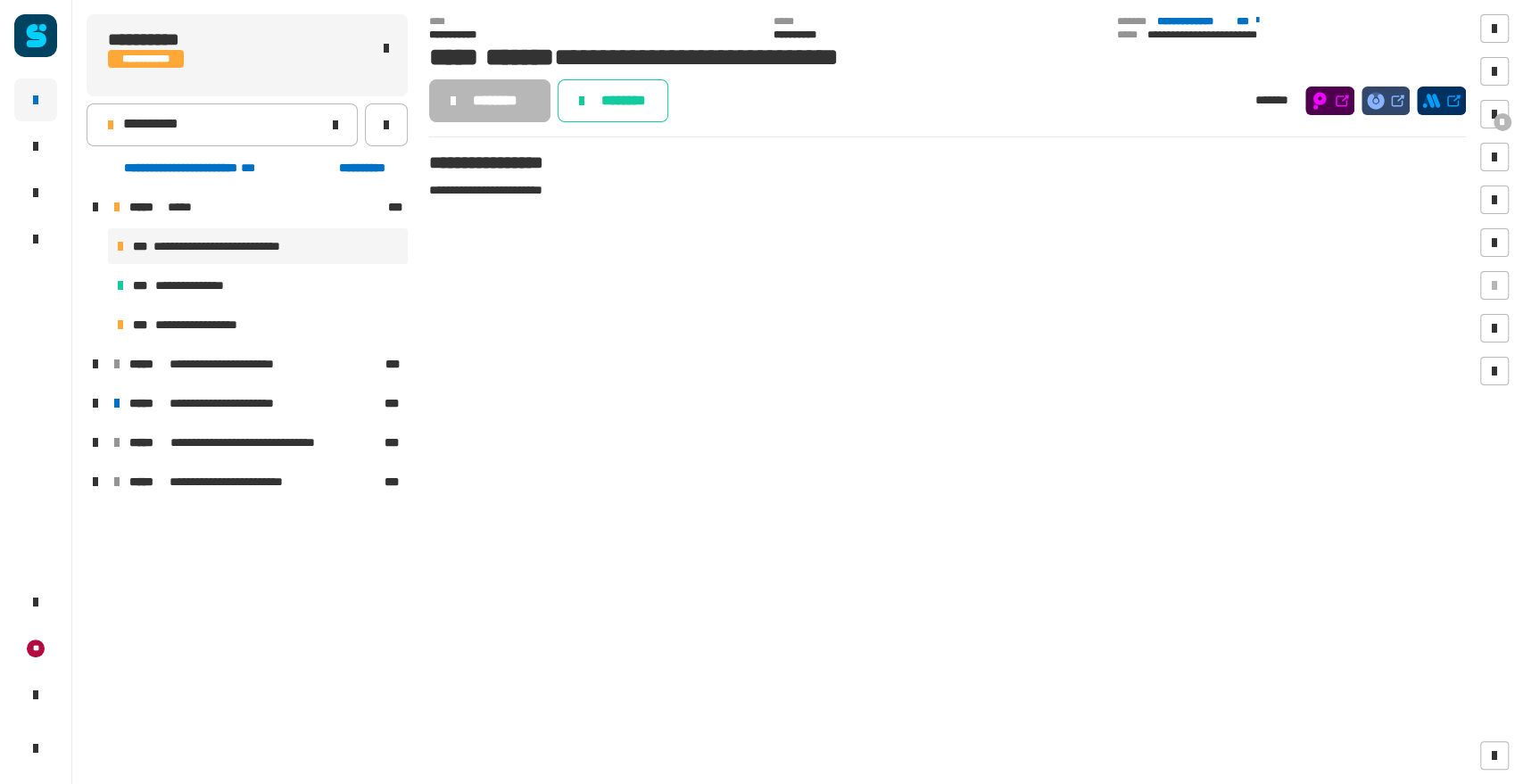 click at bounding box center (95, 403) 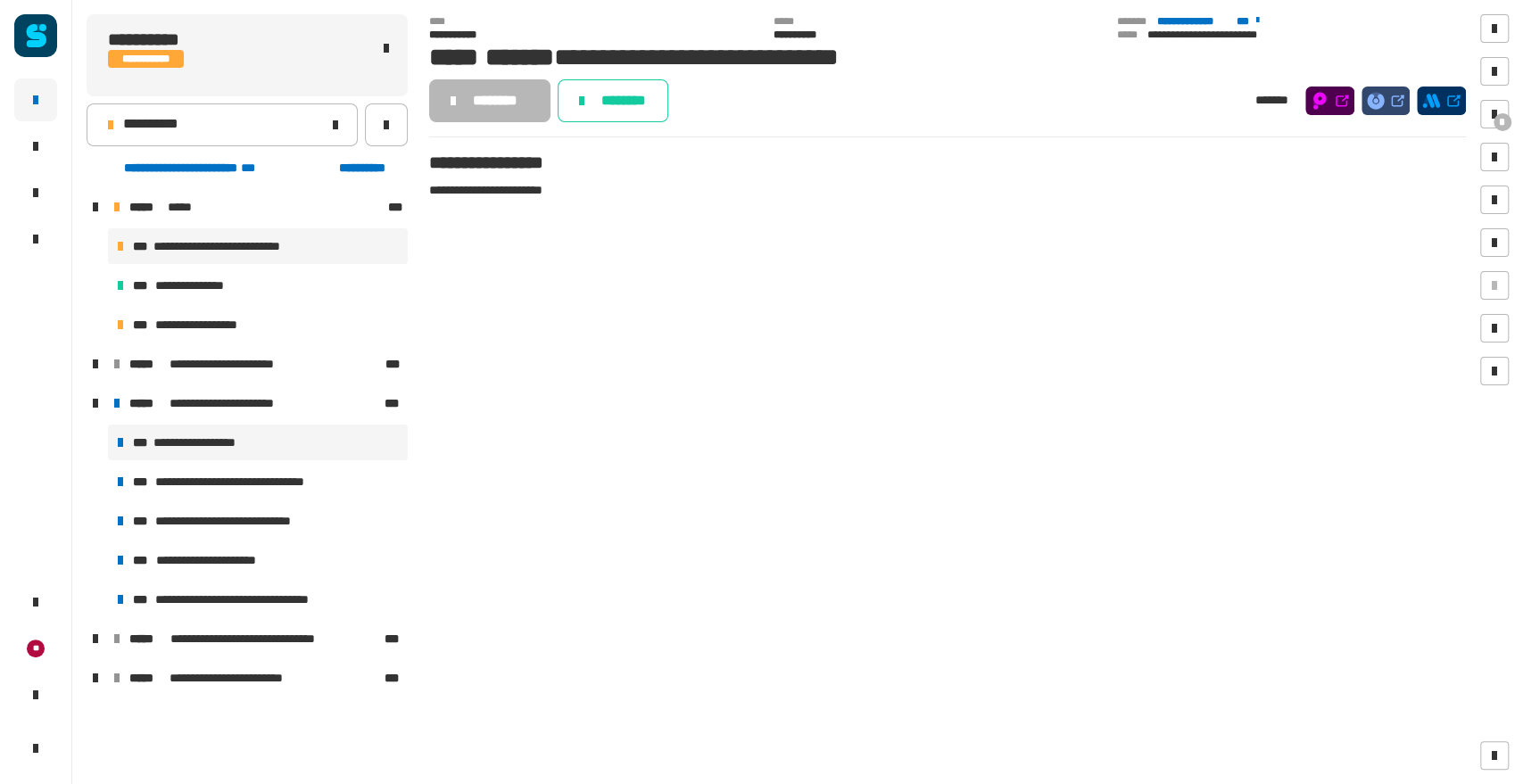 click on "**********" at bounding box center (206, 442) 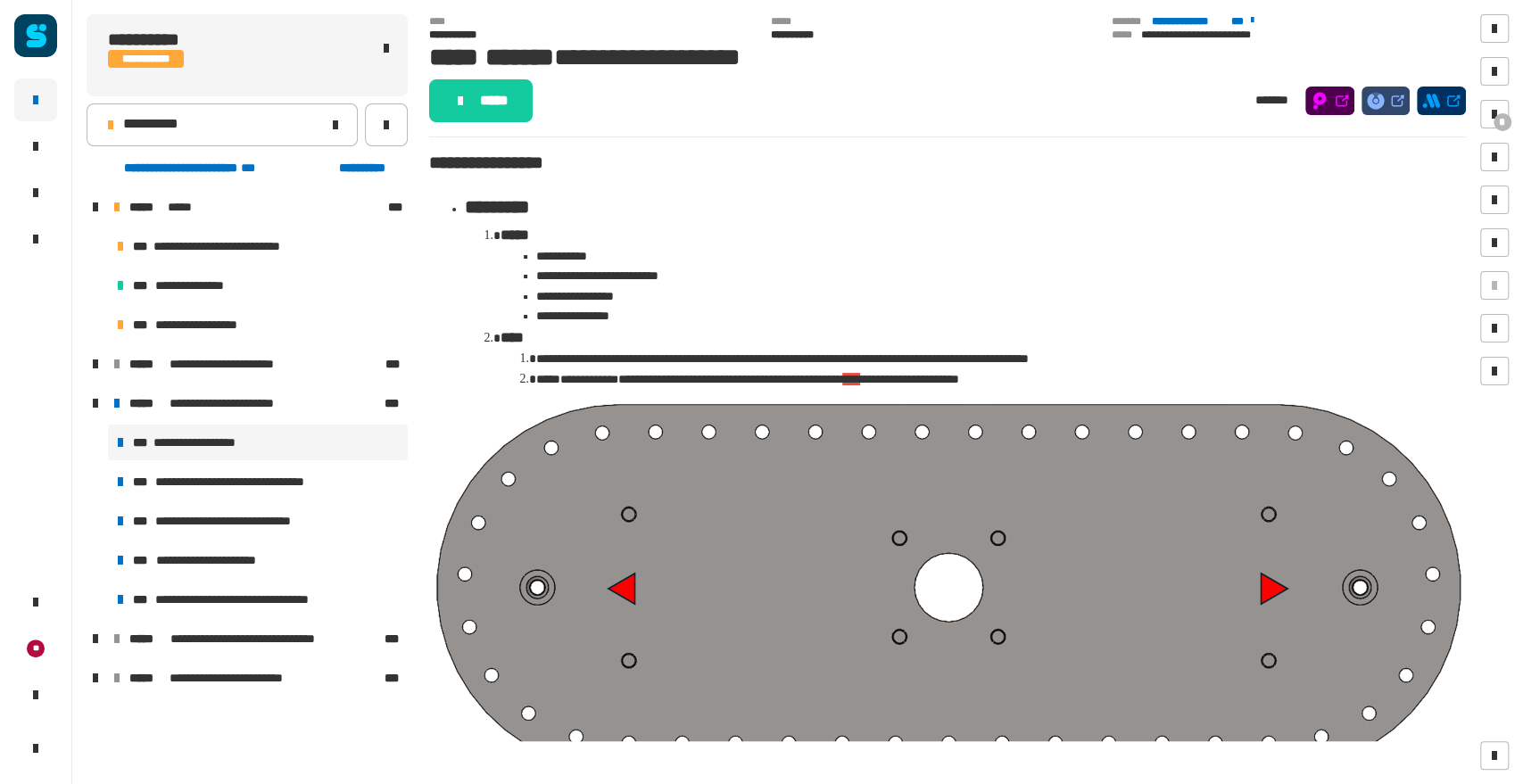 click on "**********" at bounding box center [247, 639] 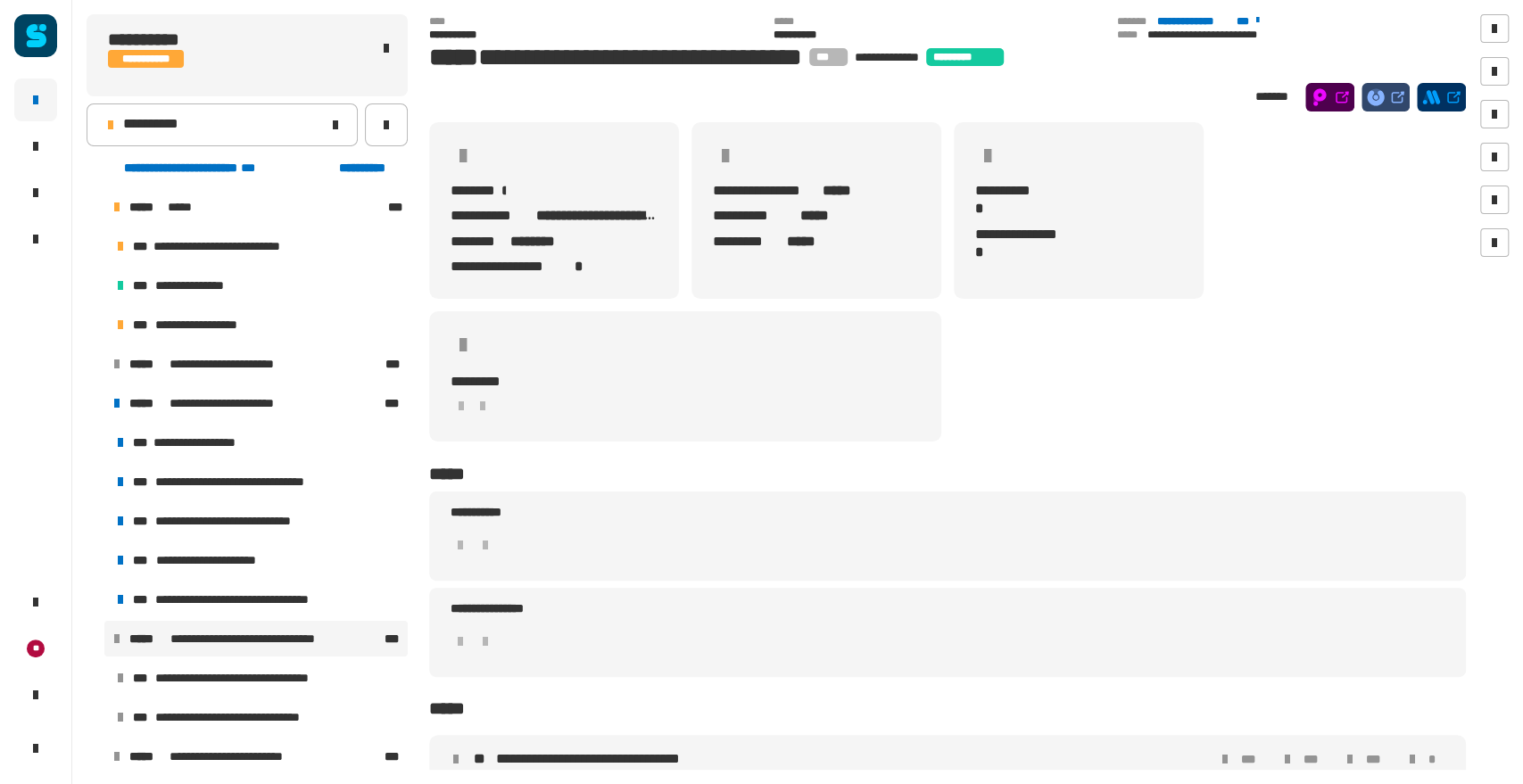 scroll, scrollTop: 4, scrollLeft: 0, axis: vertical 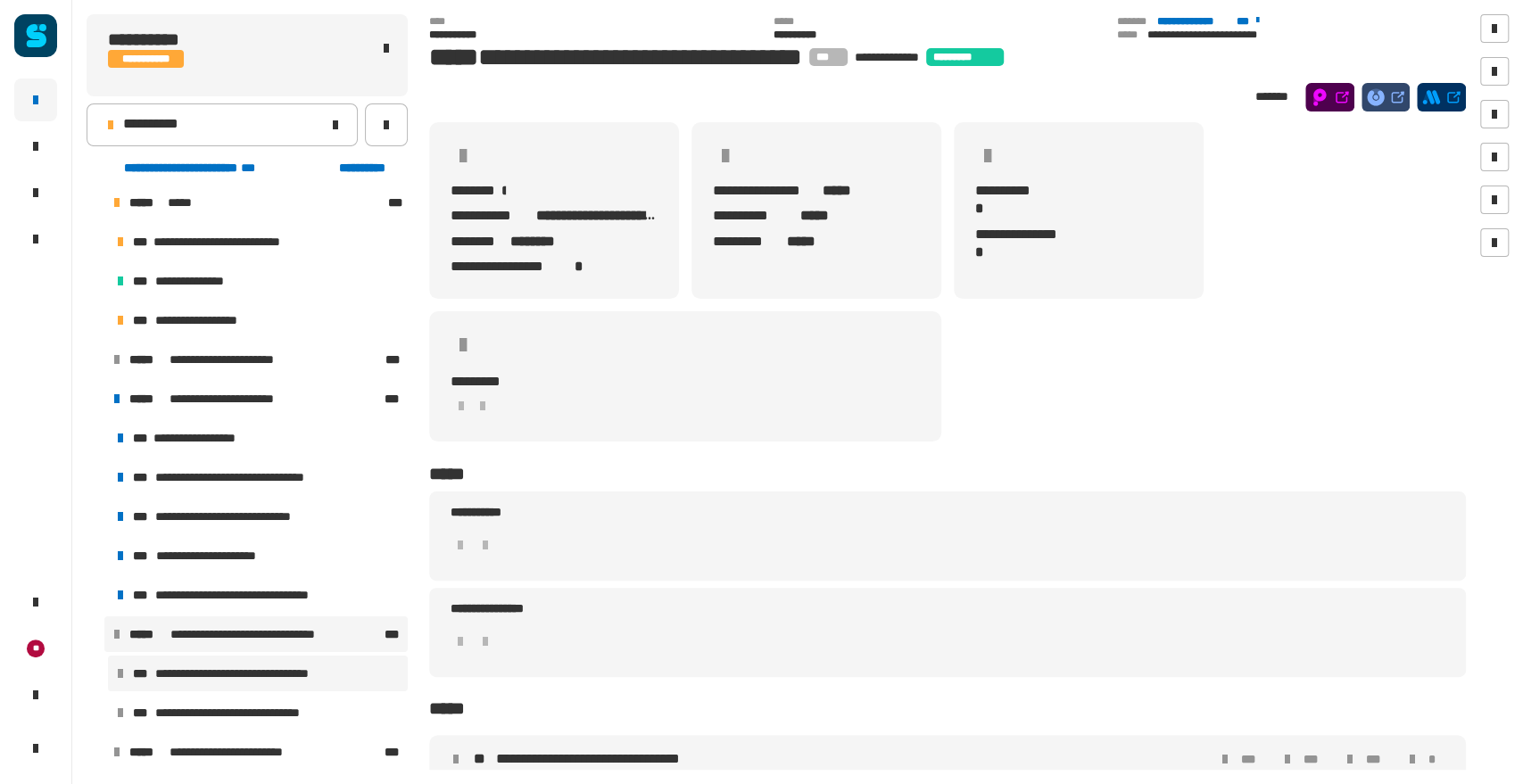 click on "**********" at bounding box center [247, 673] 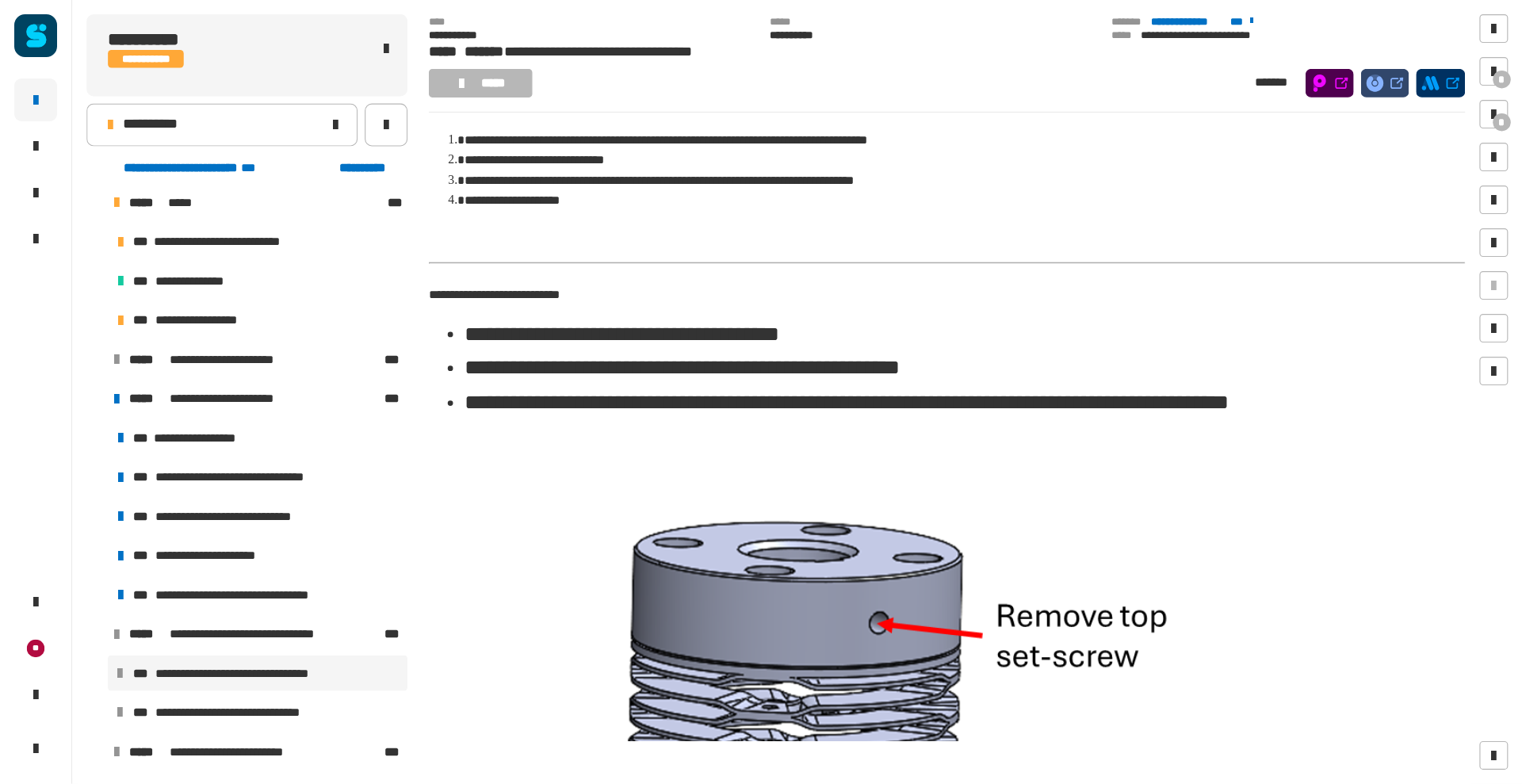 scroll, scrollTop: 0, scrollLeft: 0, axis: both 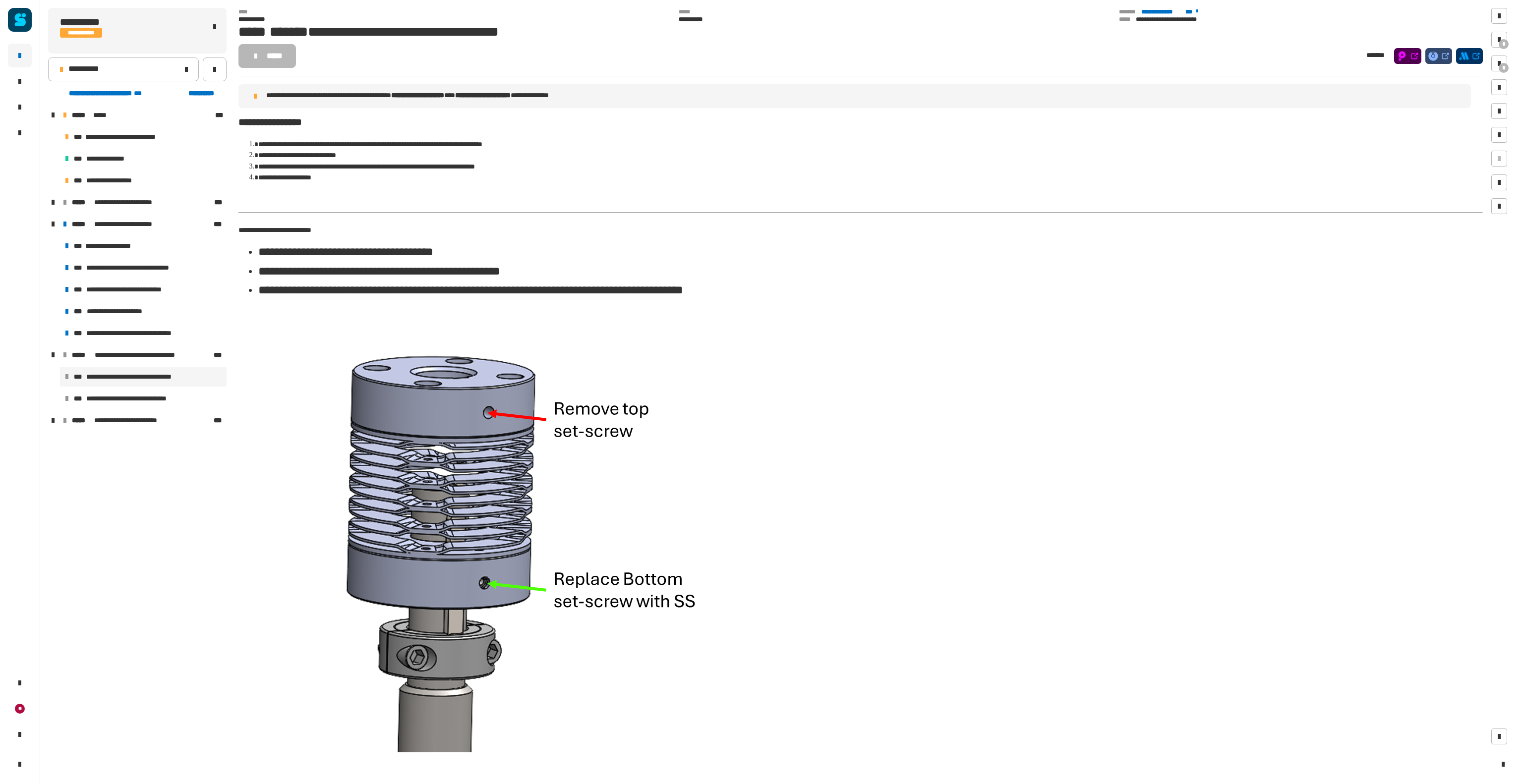 click 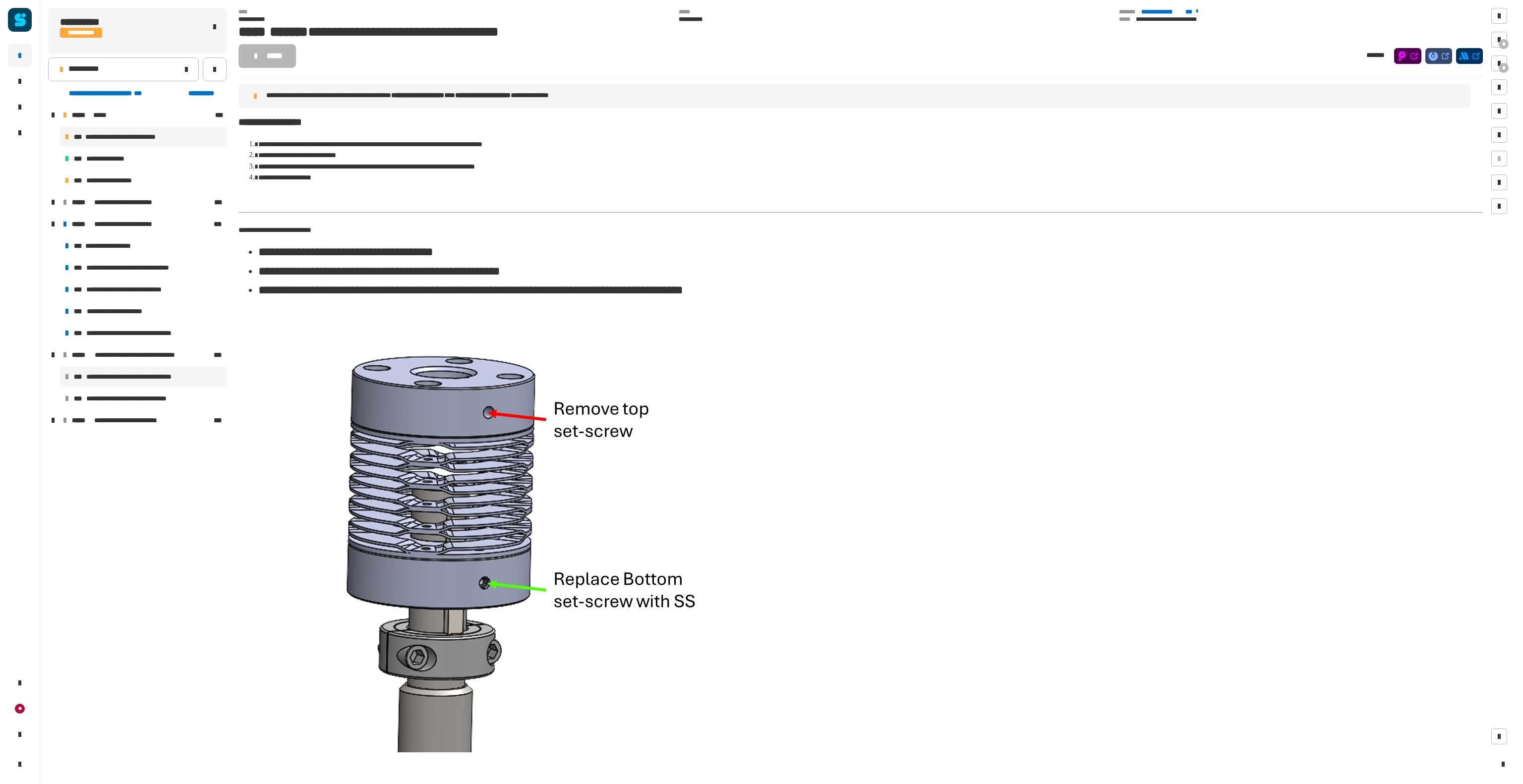click on "**********" at bounding box center [130, 137] 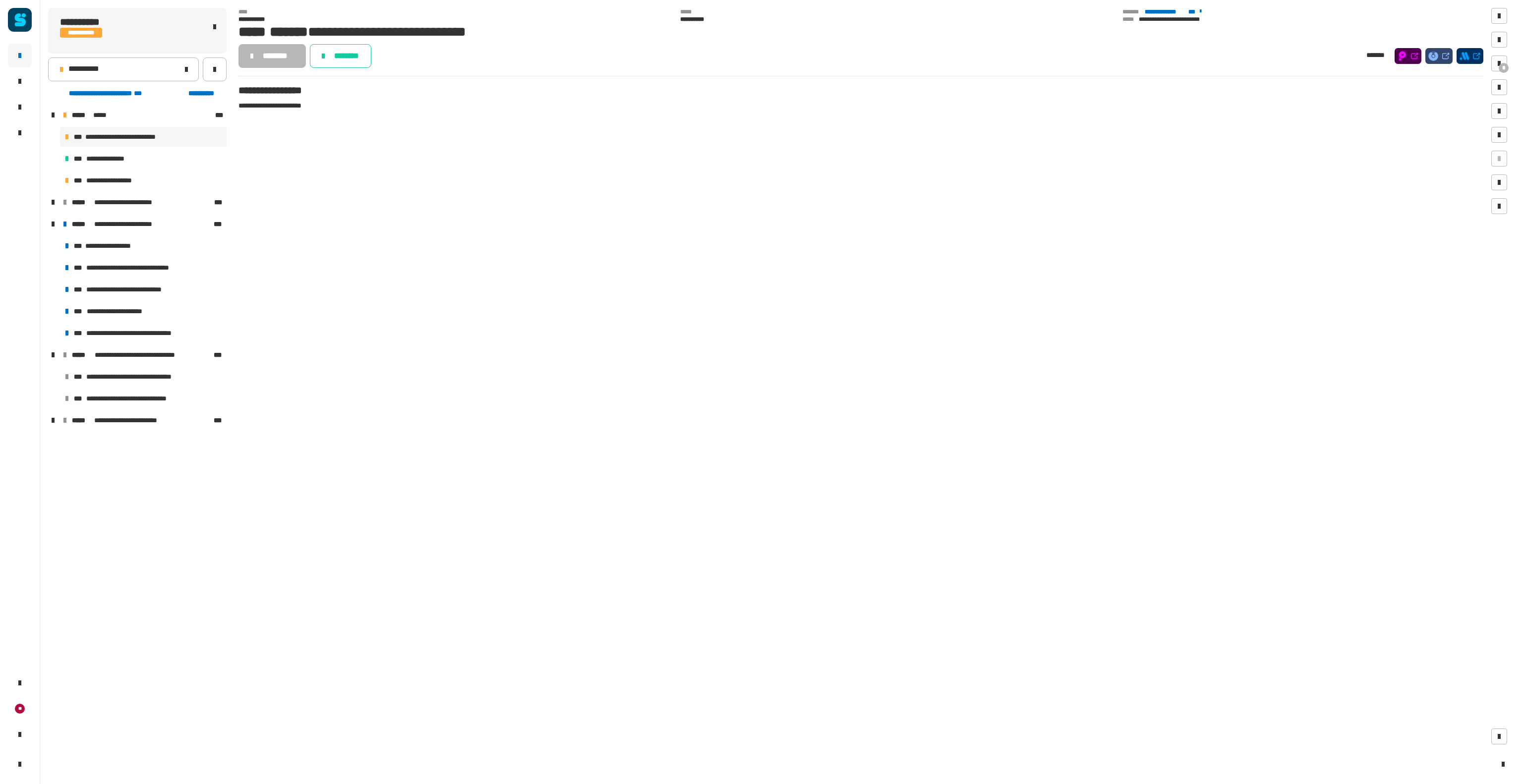 click at bounding box center [53, 202] 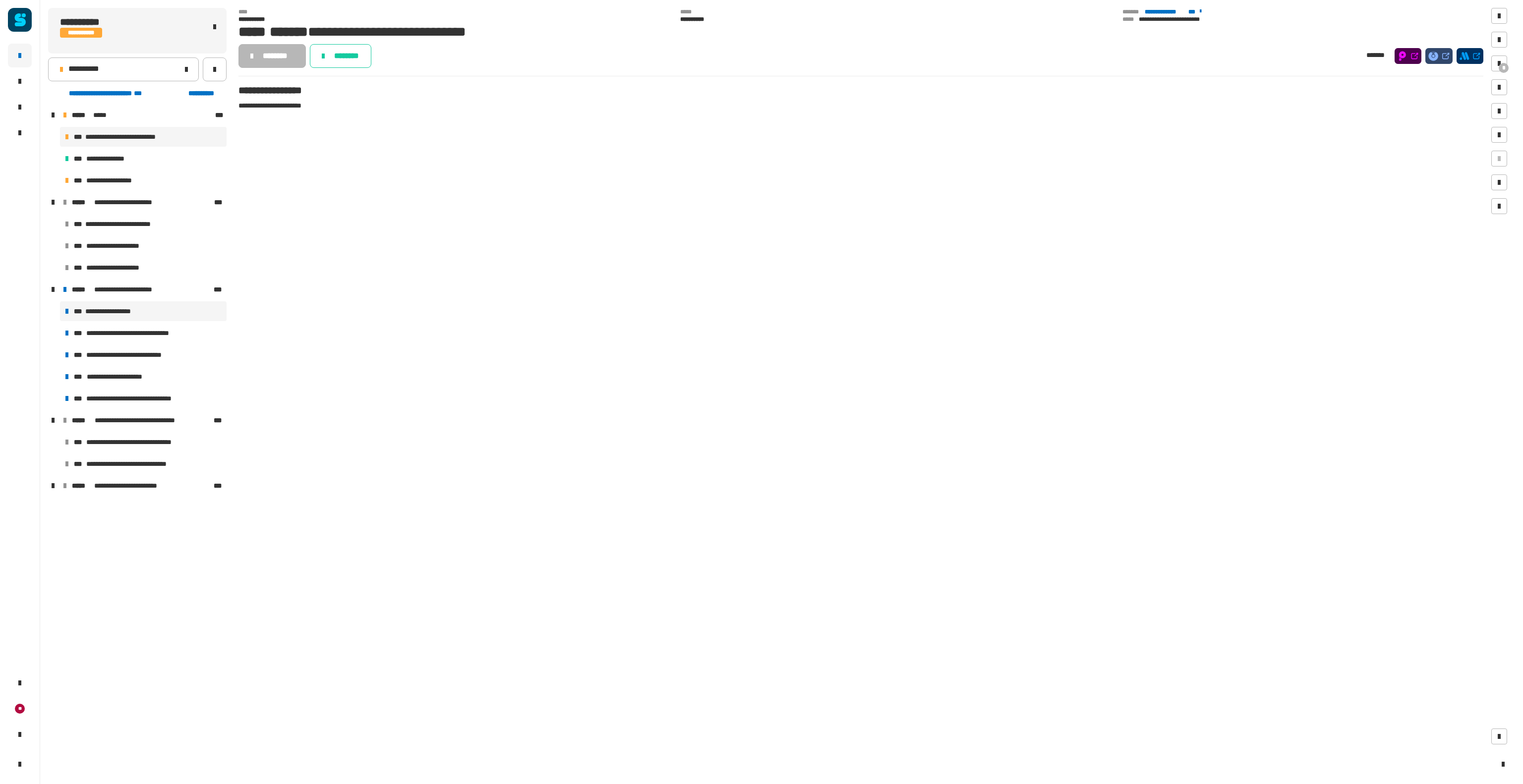 click on "**********" at bounding box center [115, 311] 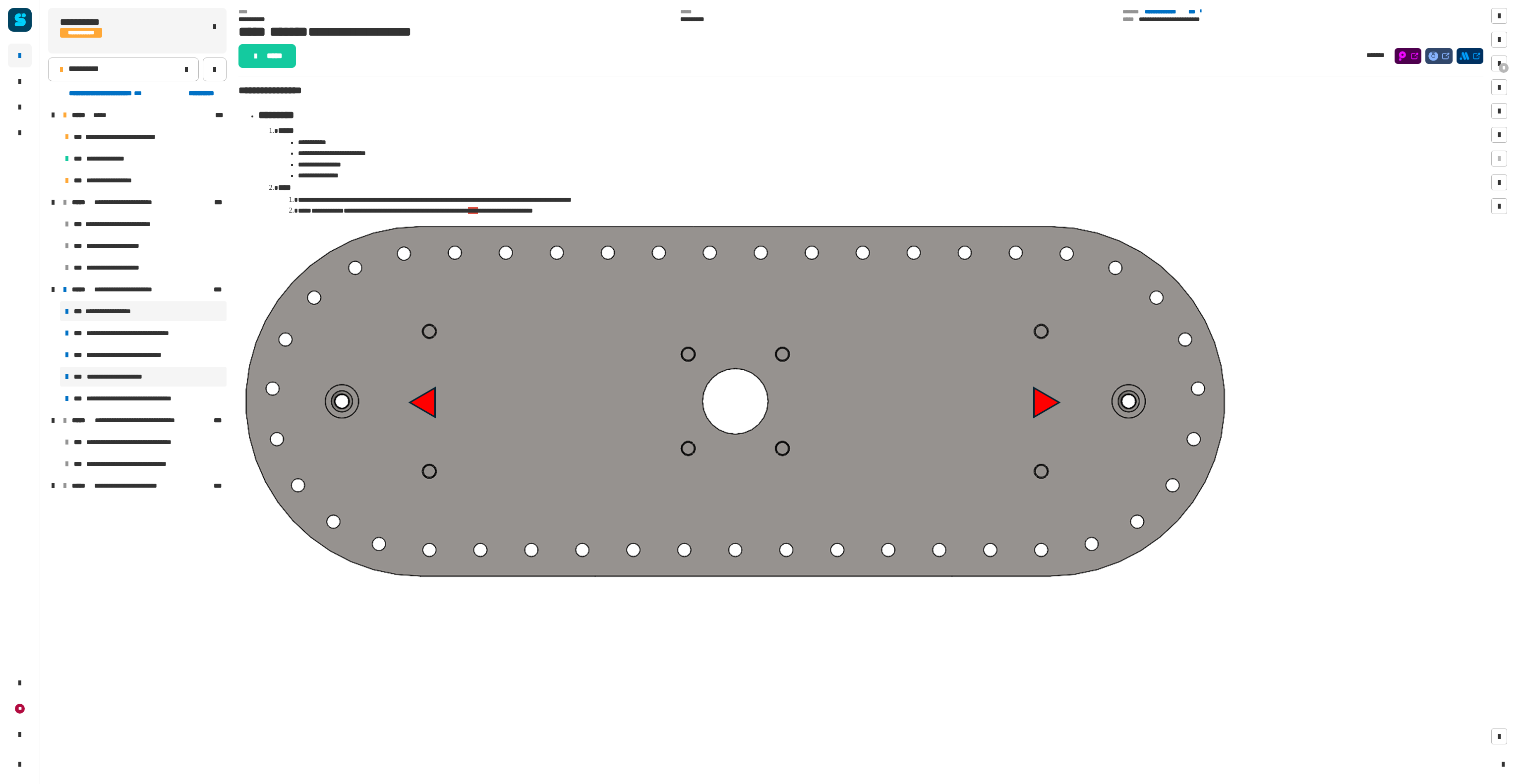 click on "**********" at bounding box center [117, 377] 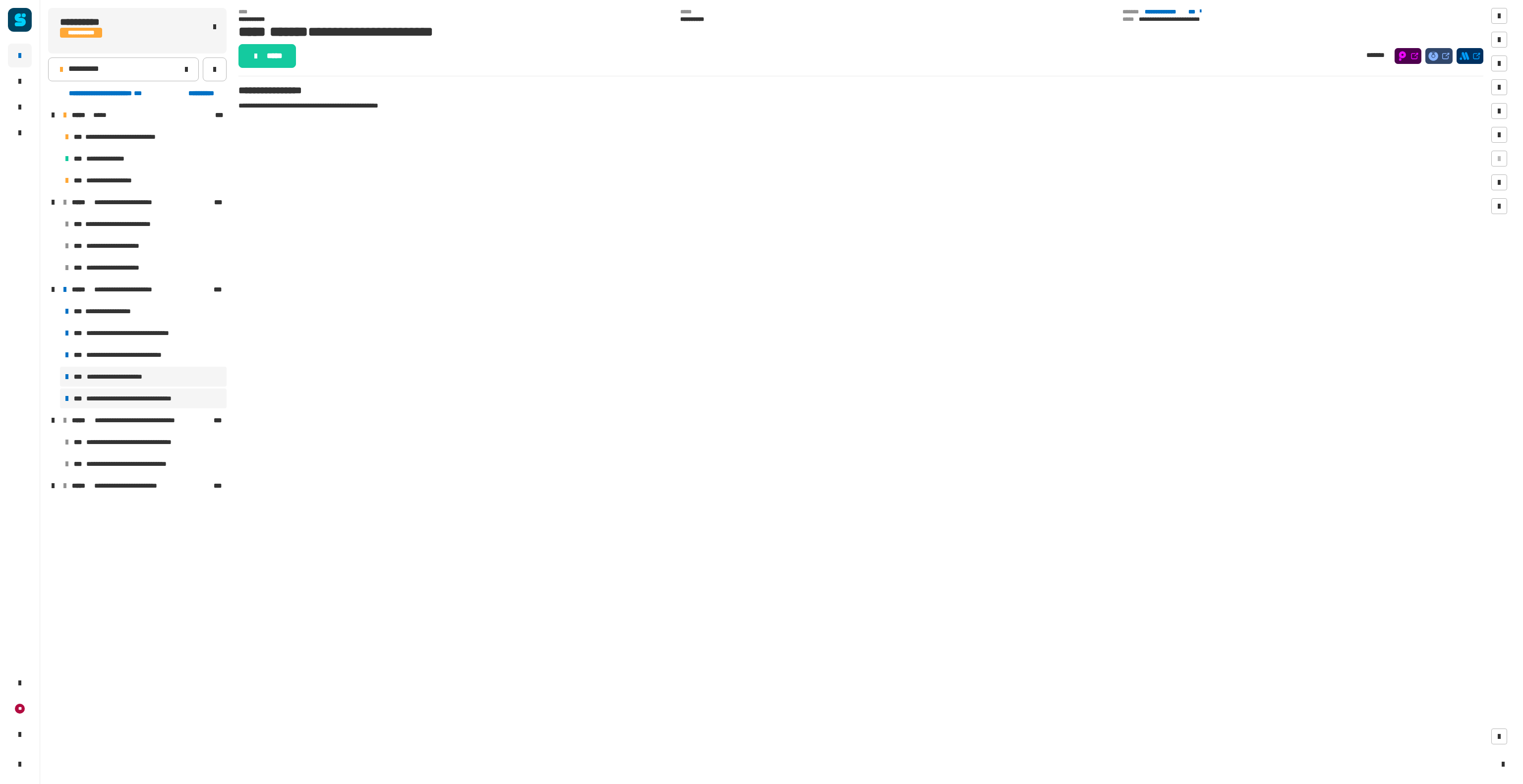 click on "**********" at bounding box center [136, 398] 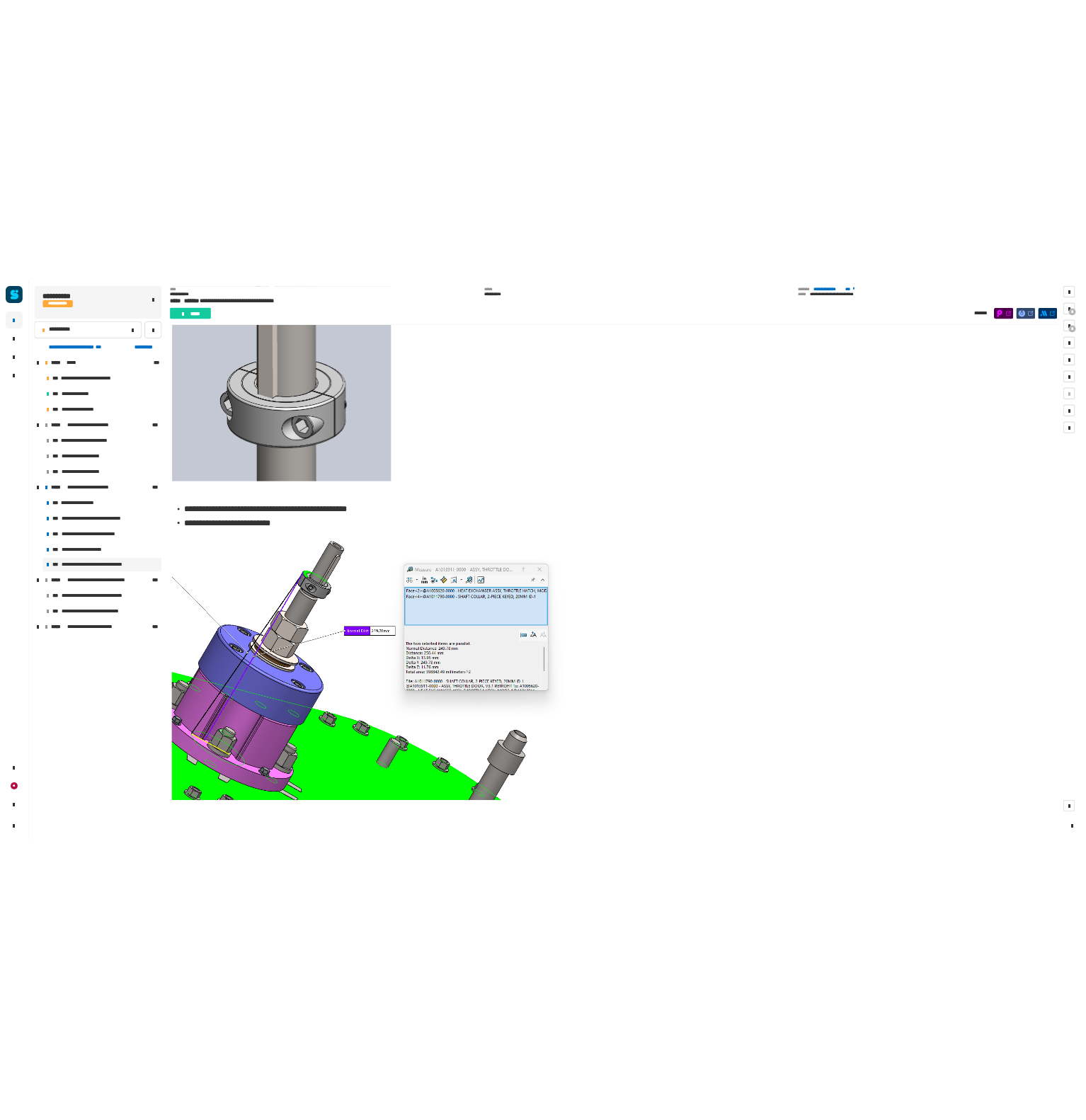 scroll, scrollTop: 2008, scrollLeft: 0, axis: vertical 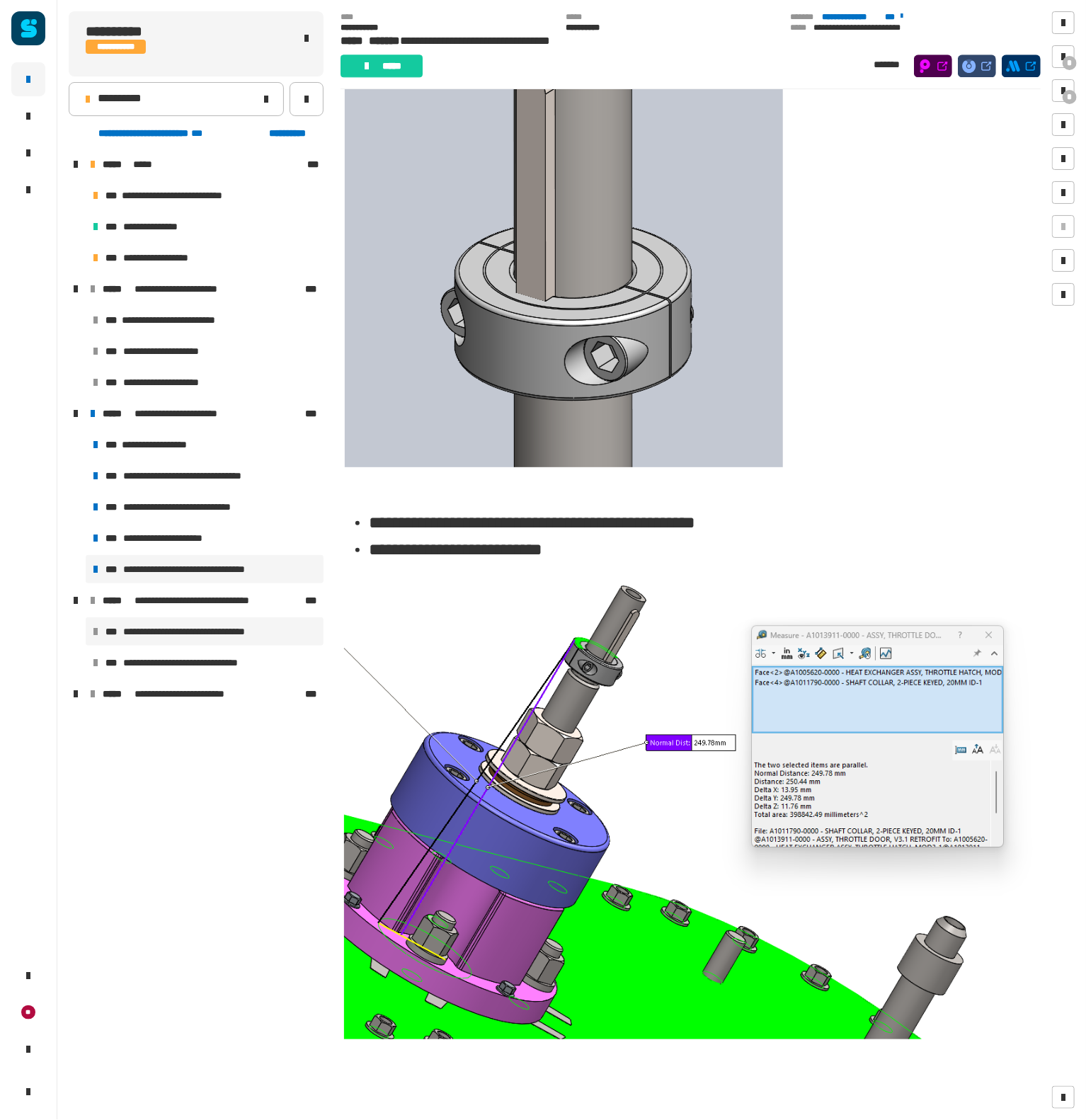 click on "**********" at bounding box center (196, 632) 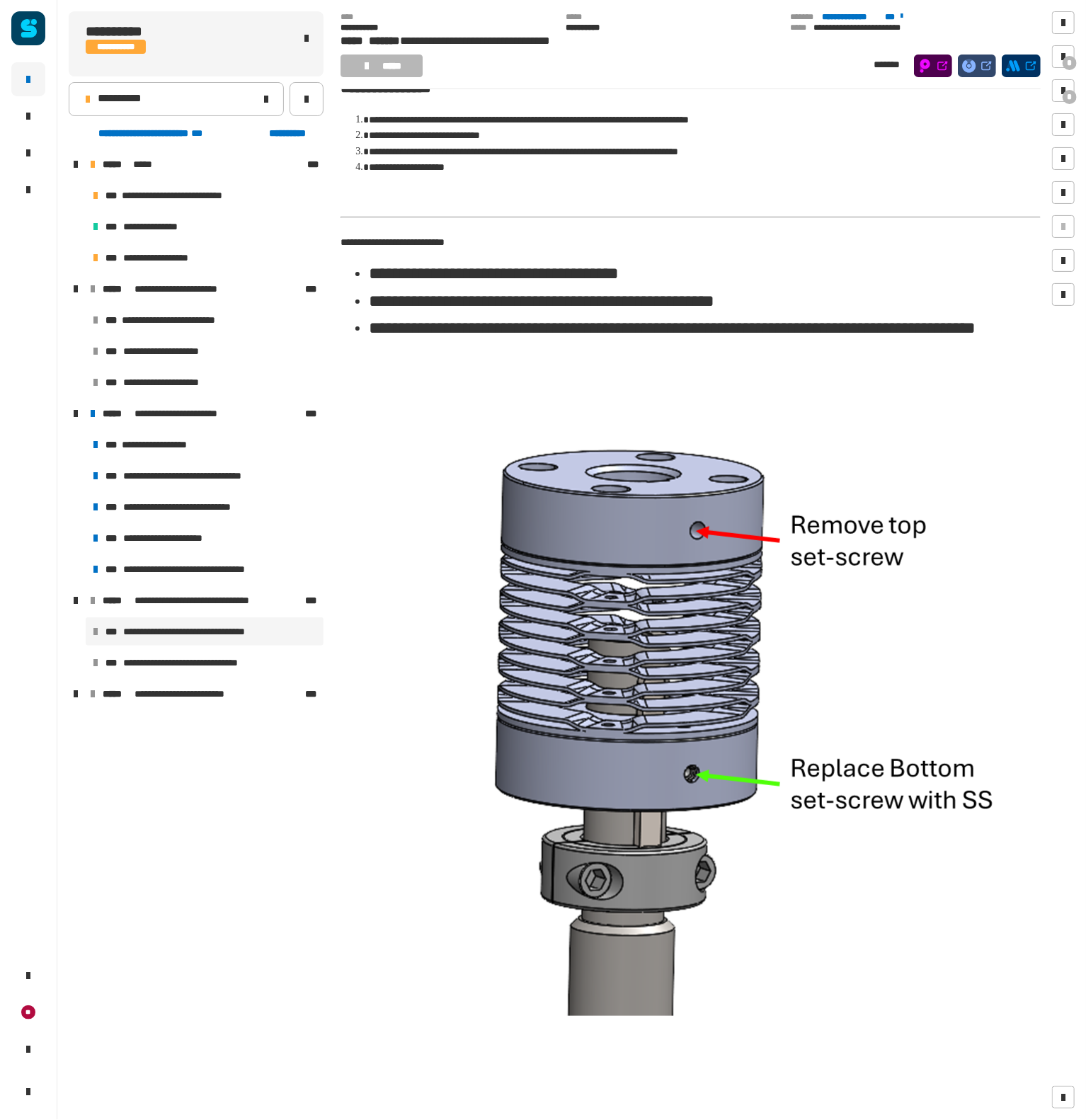scroll, scrollTop: 68, scrollLeft: 0, axis: vertical 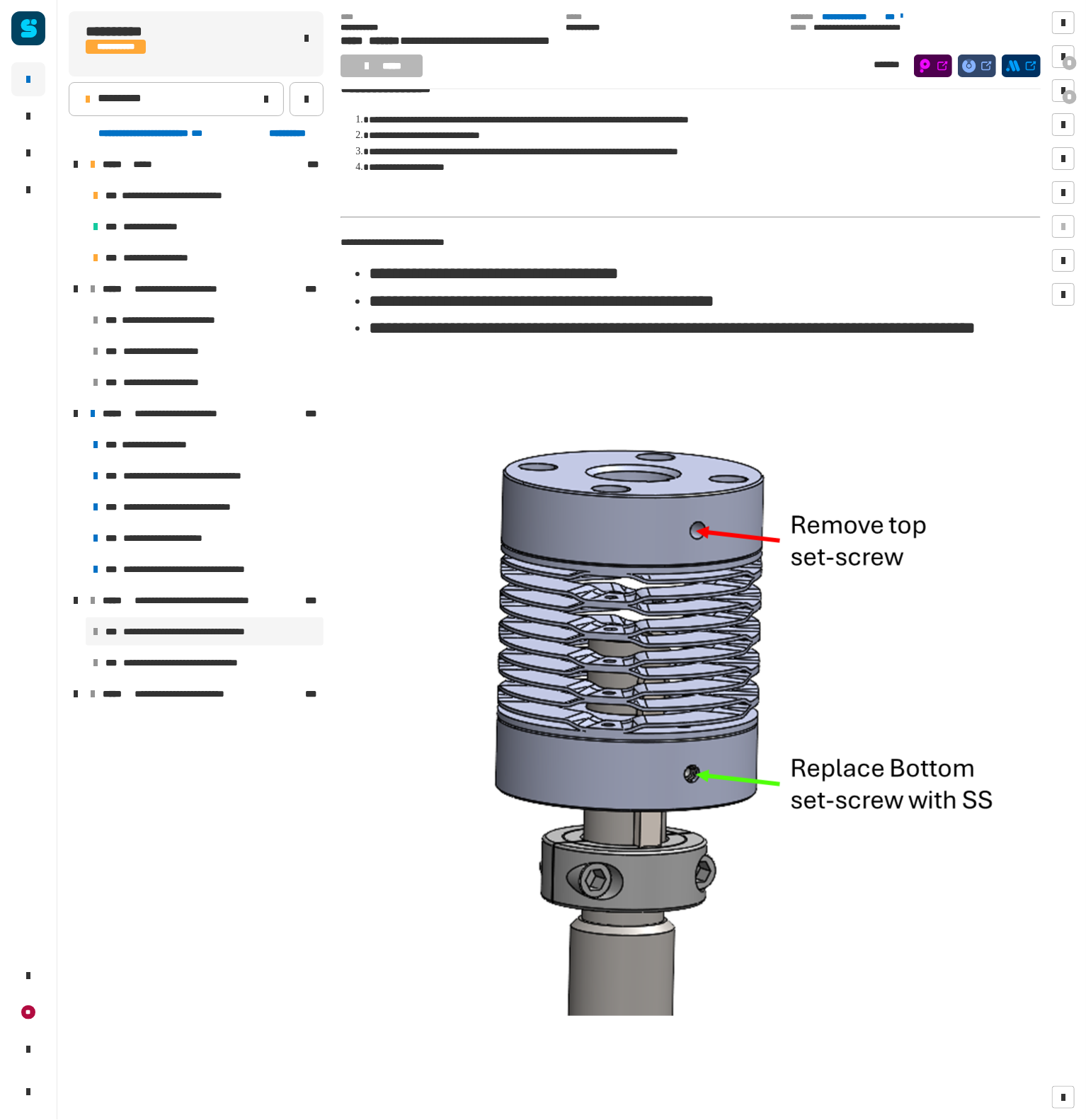 click on "[NUMBER] [STREET] [CITY] [STATE] [POSTAL_CODE] [COUNTRY] [COORDINATES] [COORDINATES] [ADDRESS] [ADDRESS] [ADDRESS] [ADDRESS] [ADDRESS] [ADDRESS] [ADDRESS] [ADDRESS] [ADDRESS] [ADDRESS] [ADDRESS] [ADDRESS] [ADDRESS] [ADDRESS] [ADDRESS]" 